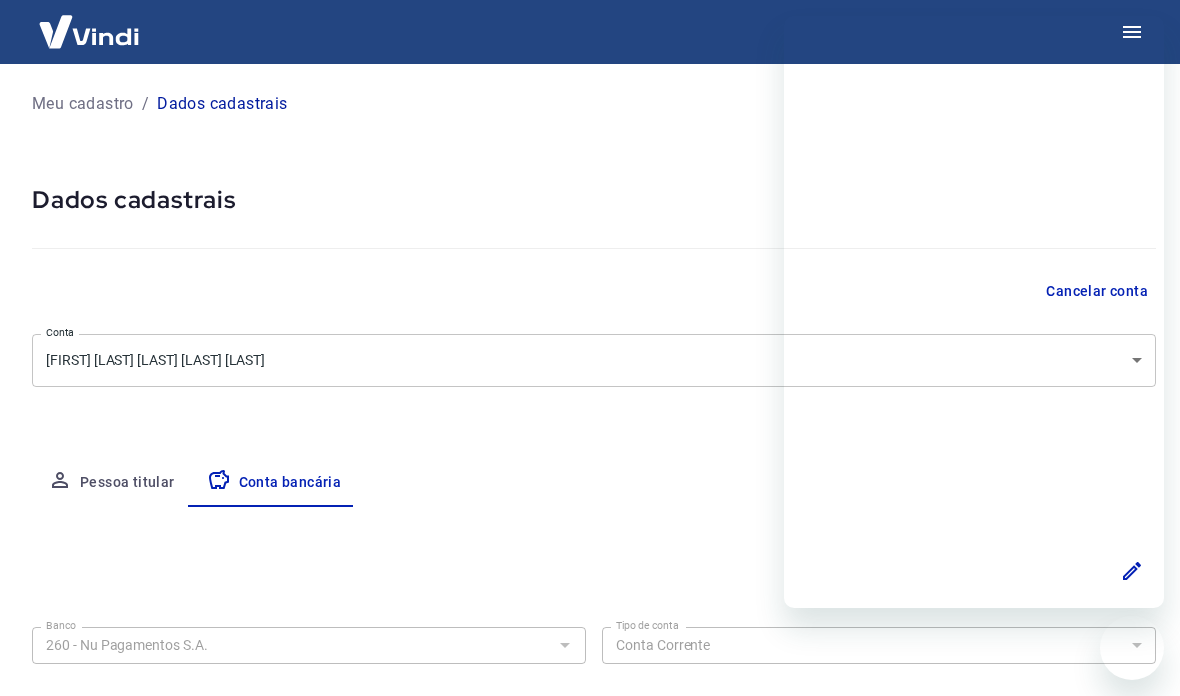 select on "1" 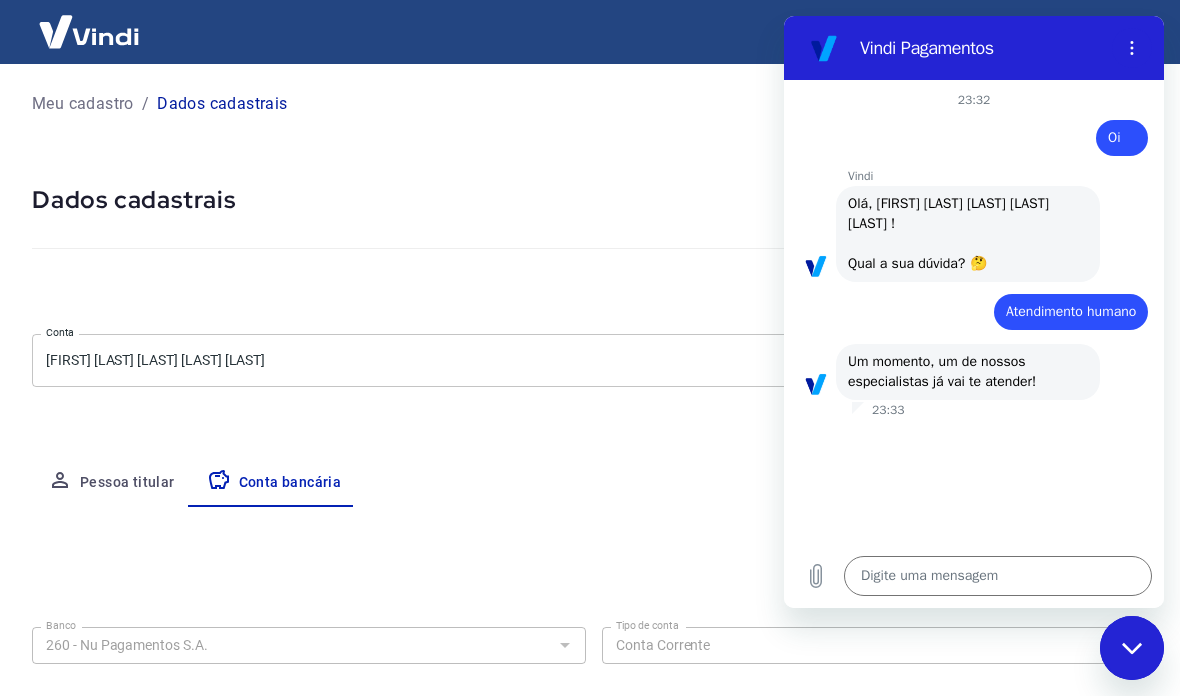 scroll, scrollTop: 0, scrollLeft: 0, axis: both 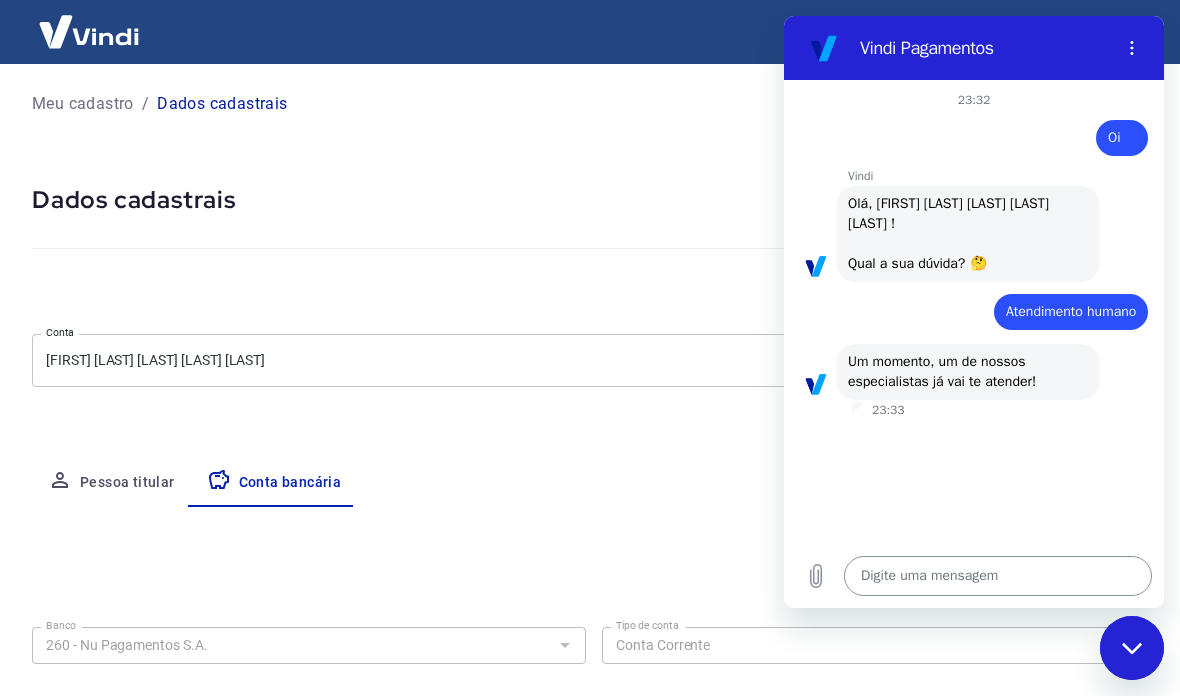 click at bounding box center [998, 576] 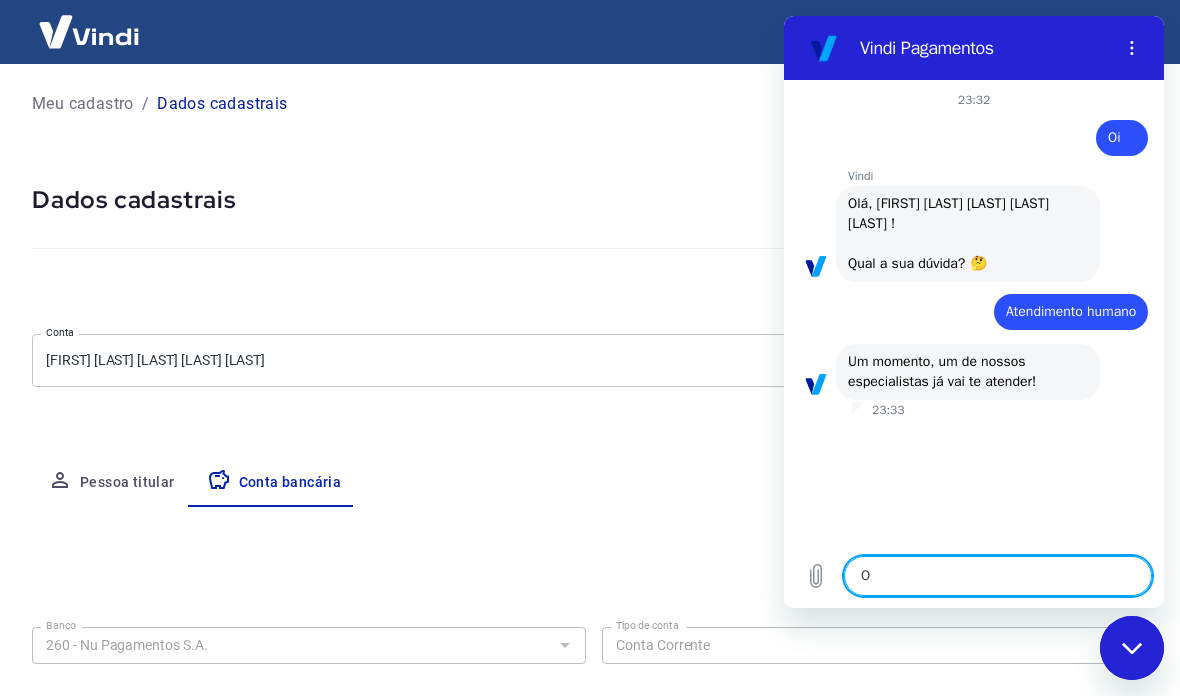 type on "Oi" 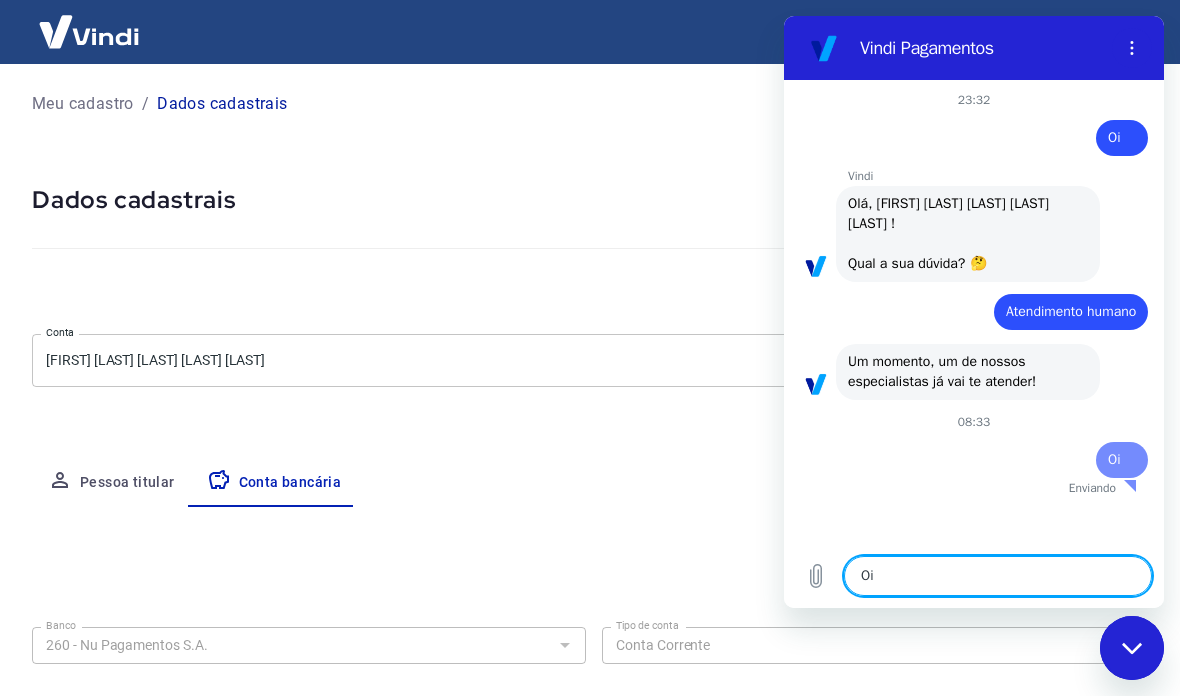 type 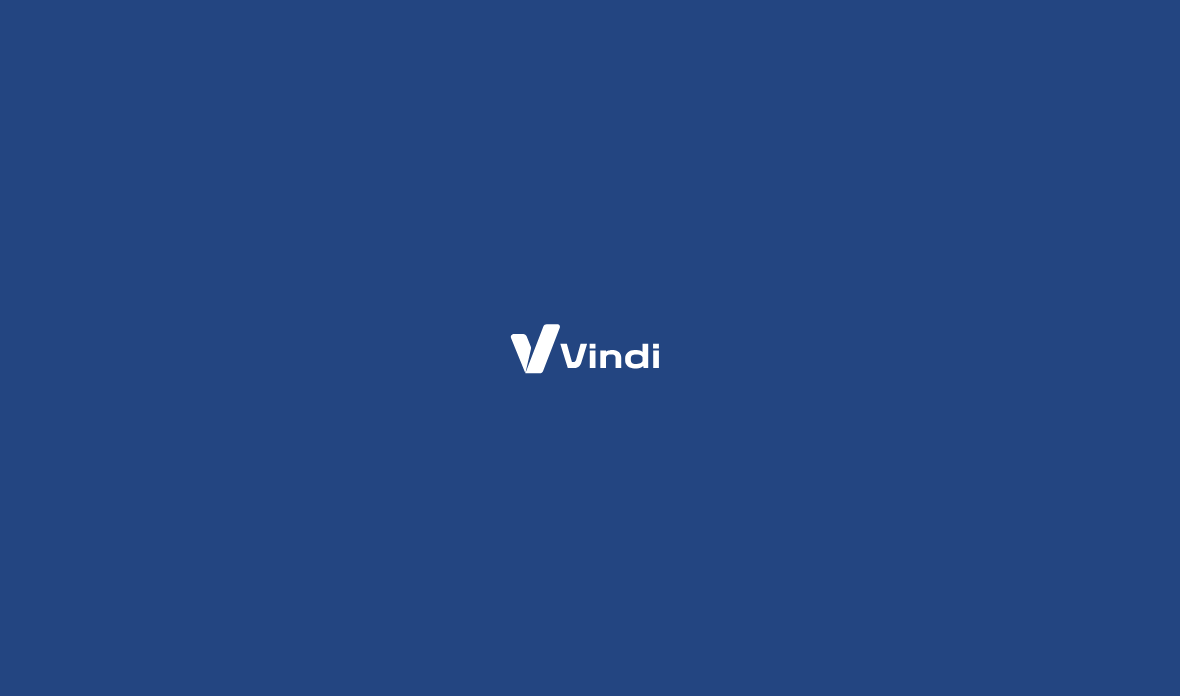 scroll, scrollTop: 0, scrollLeft: 0, axis: both 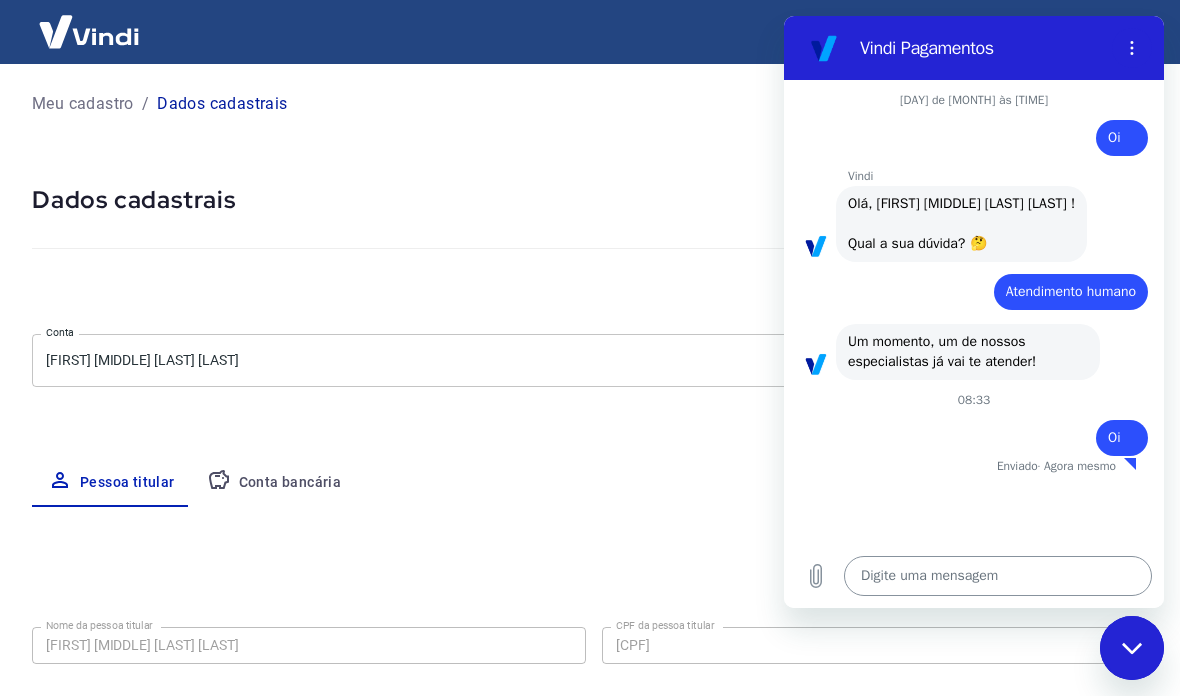 click at bounding box center (998, 576) 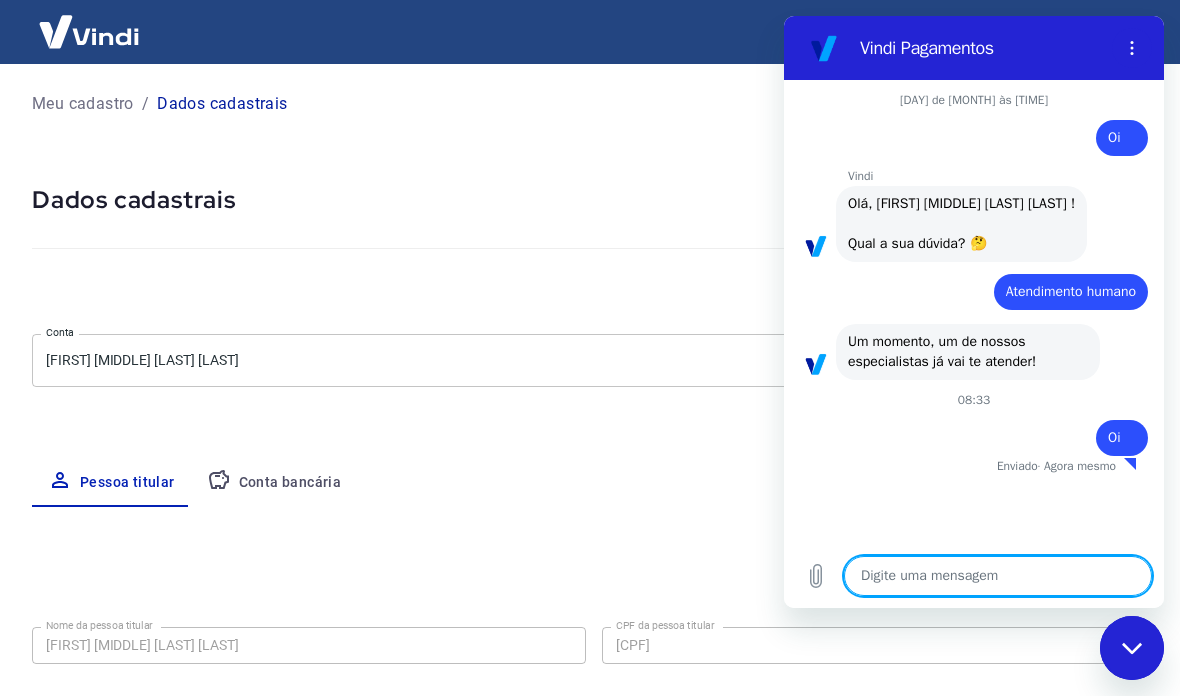 type on "A" 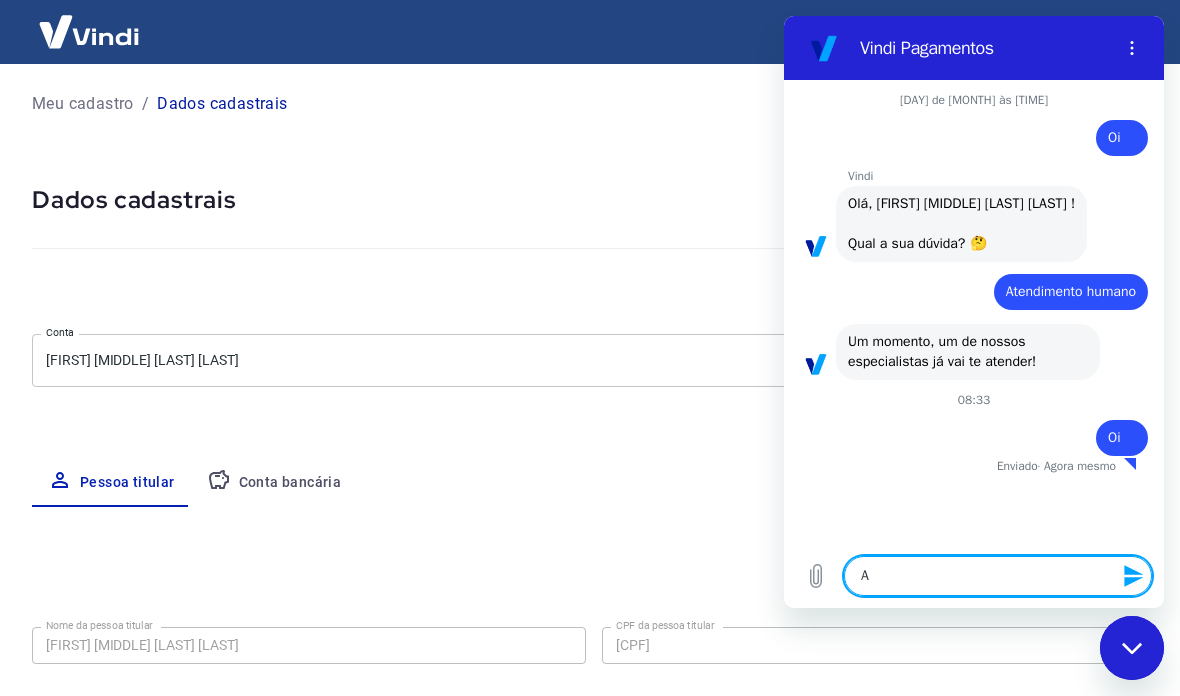 type on "Ae" 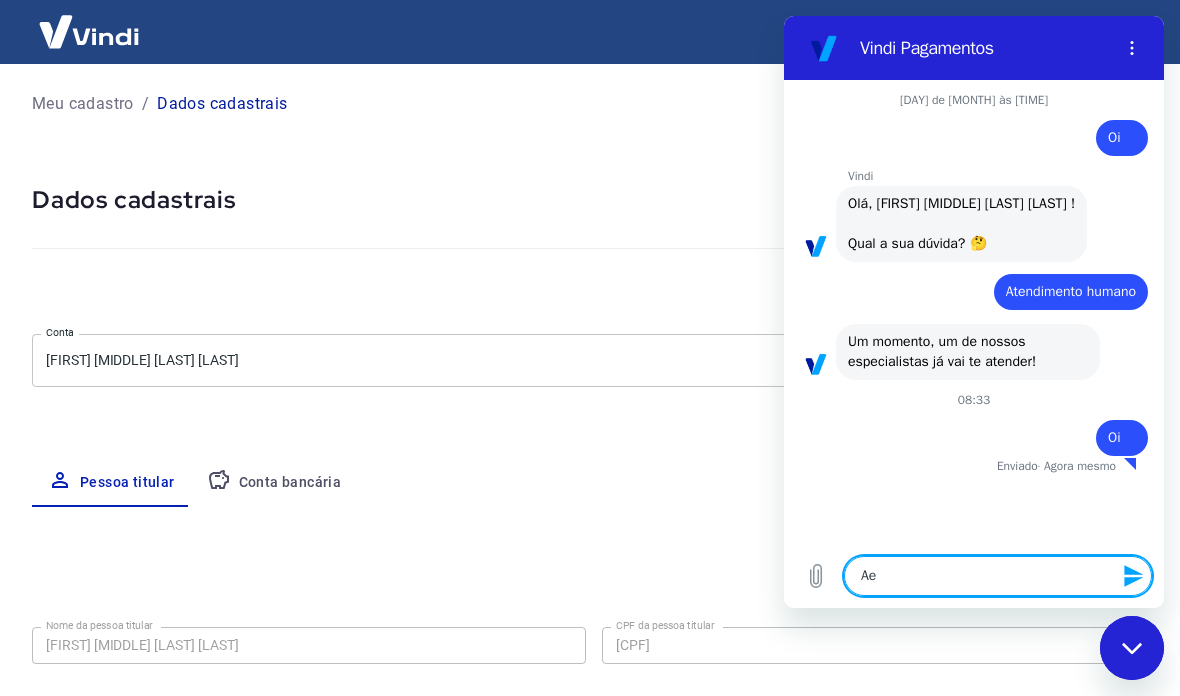 type on "A" 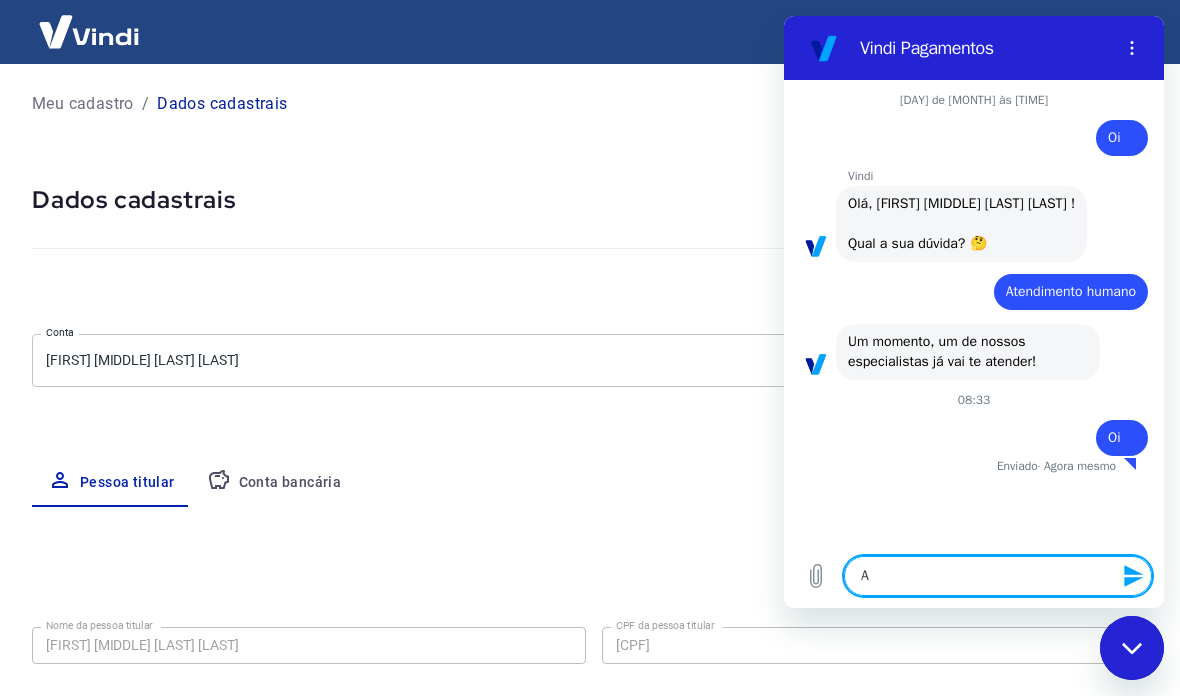 type on "At" 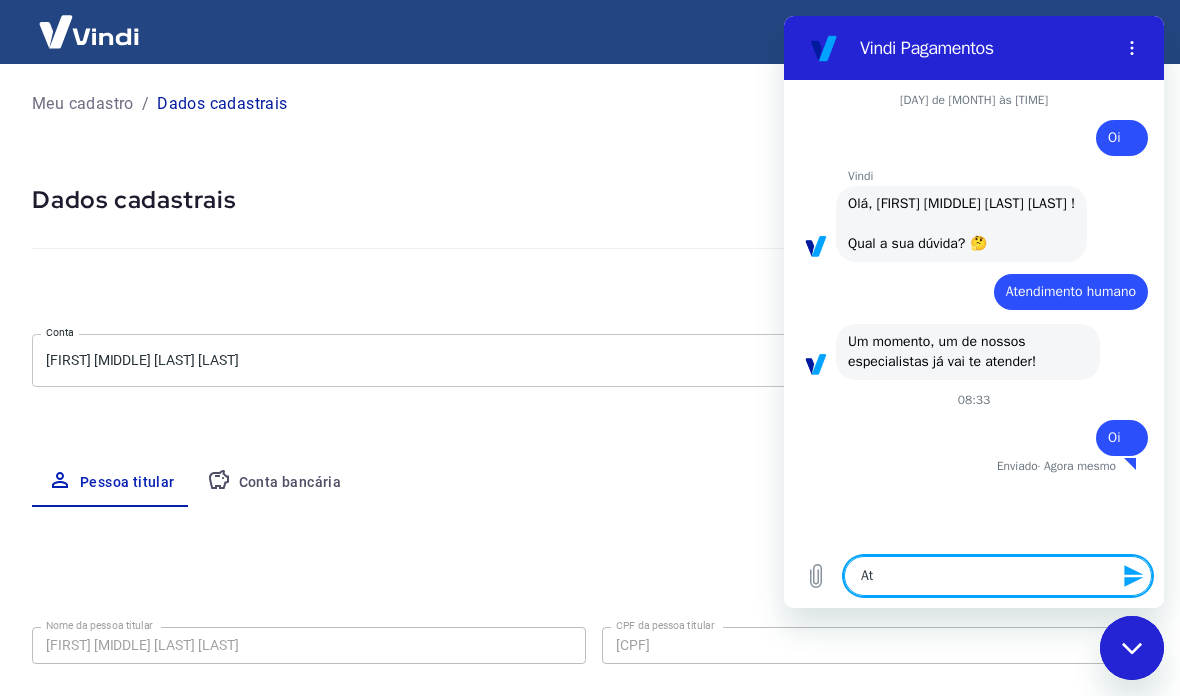 type on "Ate" 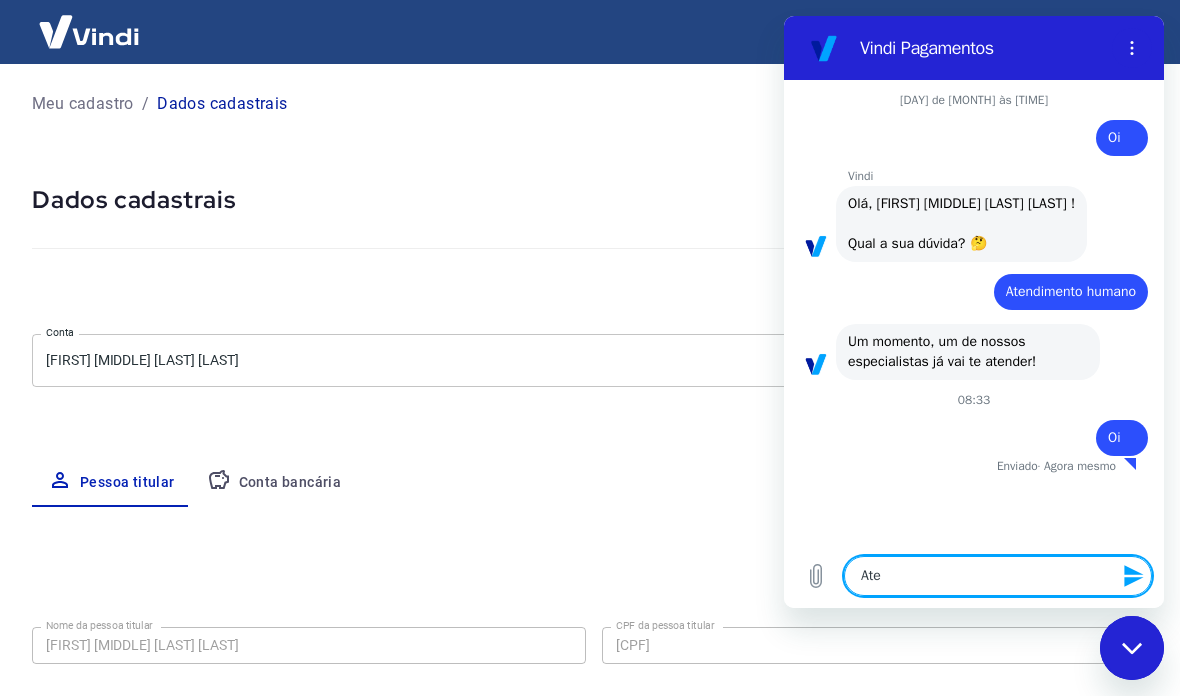 type on "Aten" 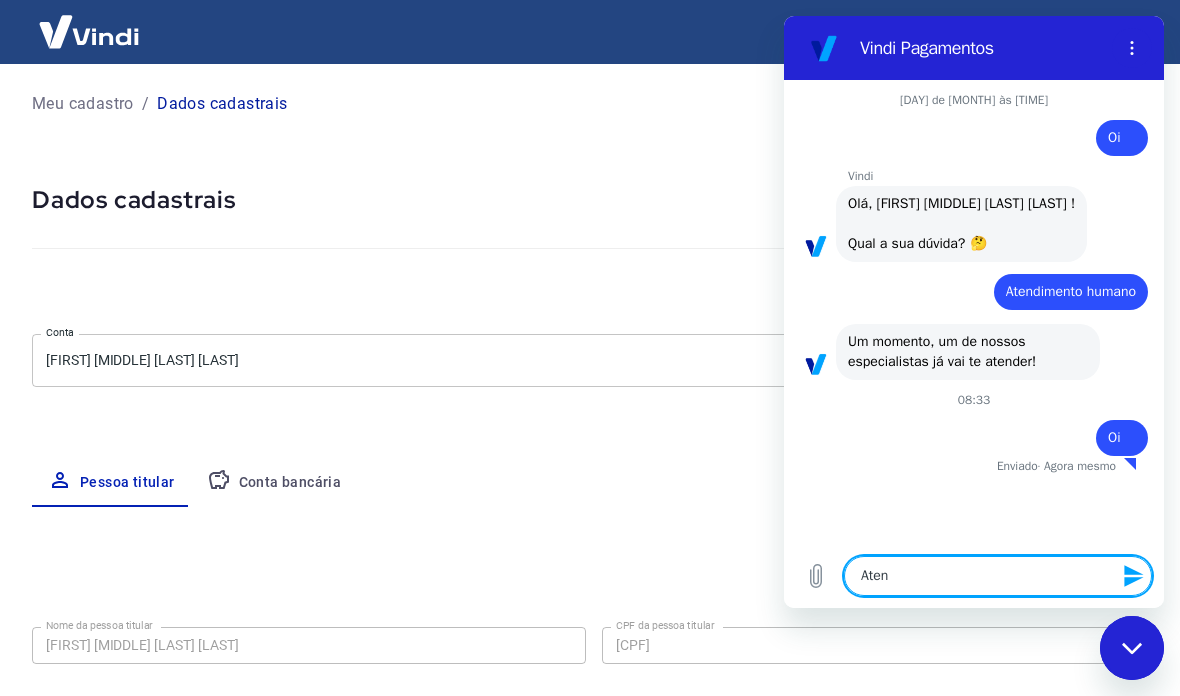 type on "Atend" 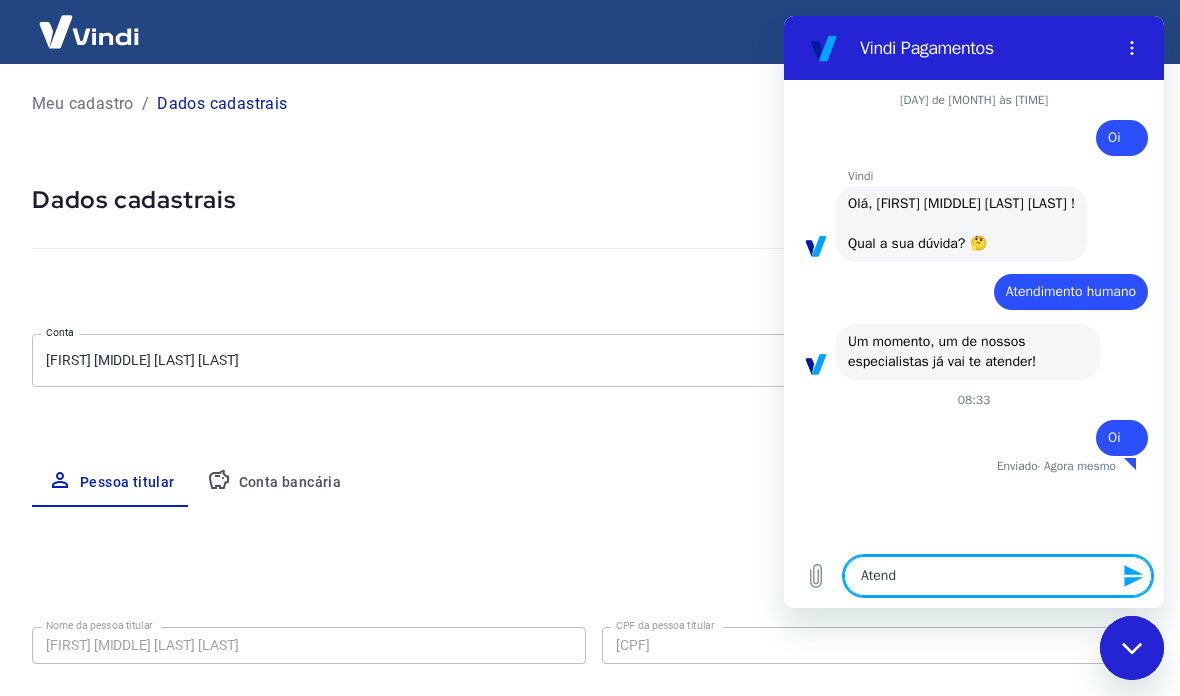 type on "Atendi" 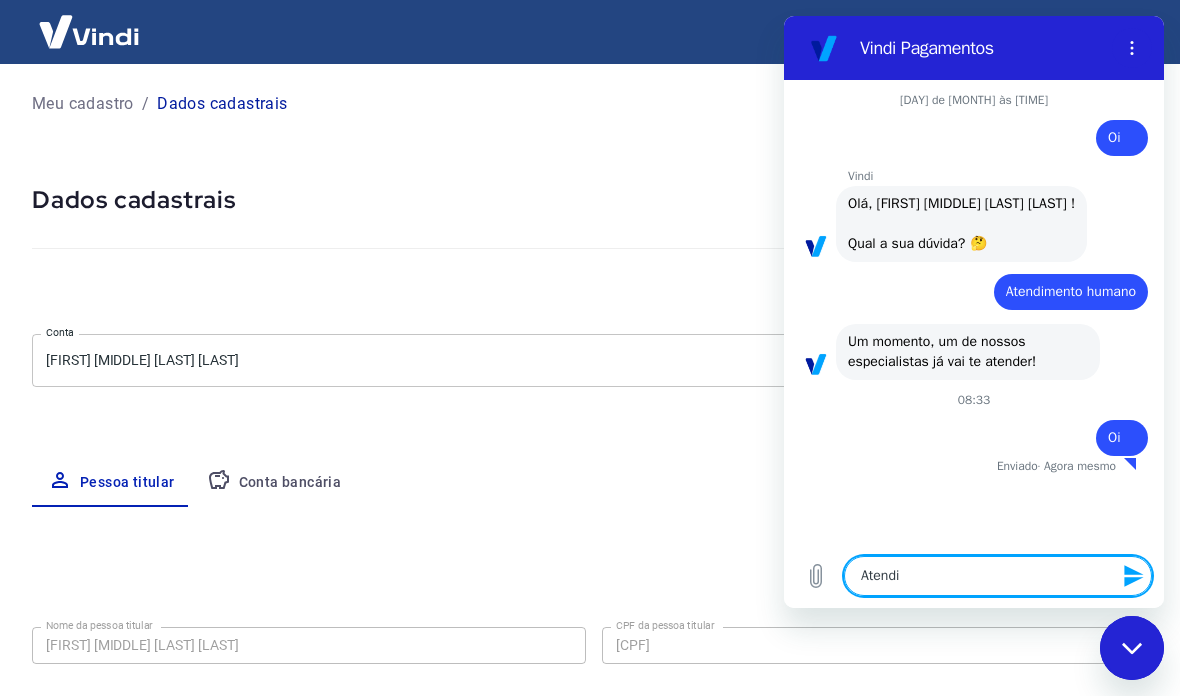 type on "Atendim" 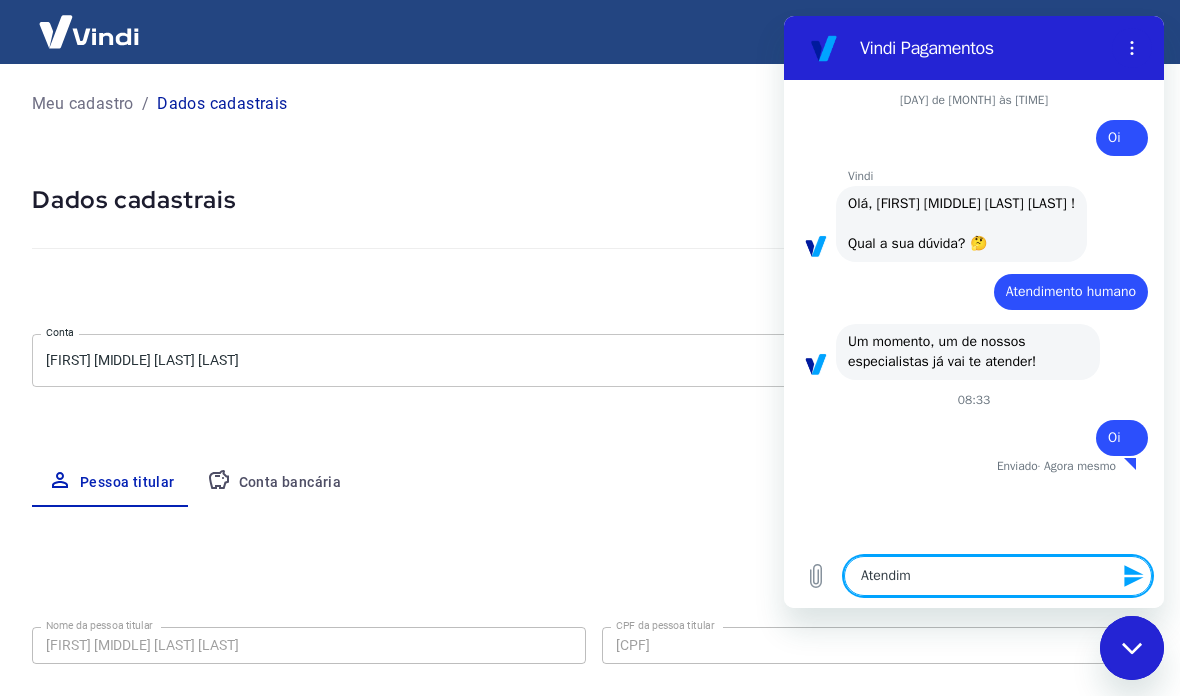 type on "Atendime" 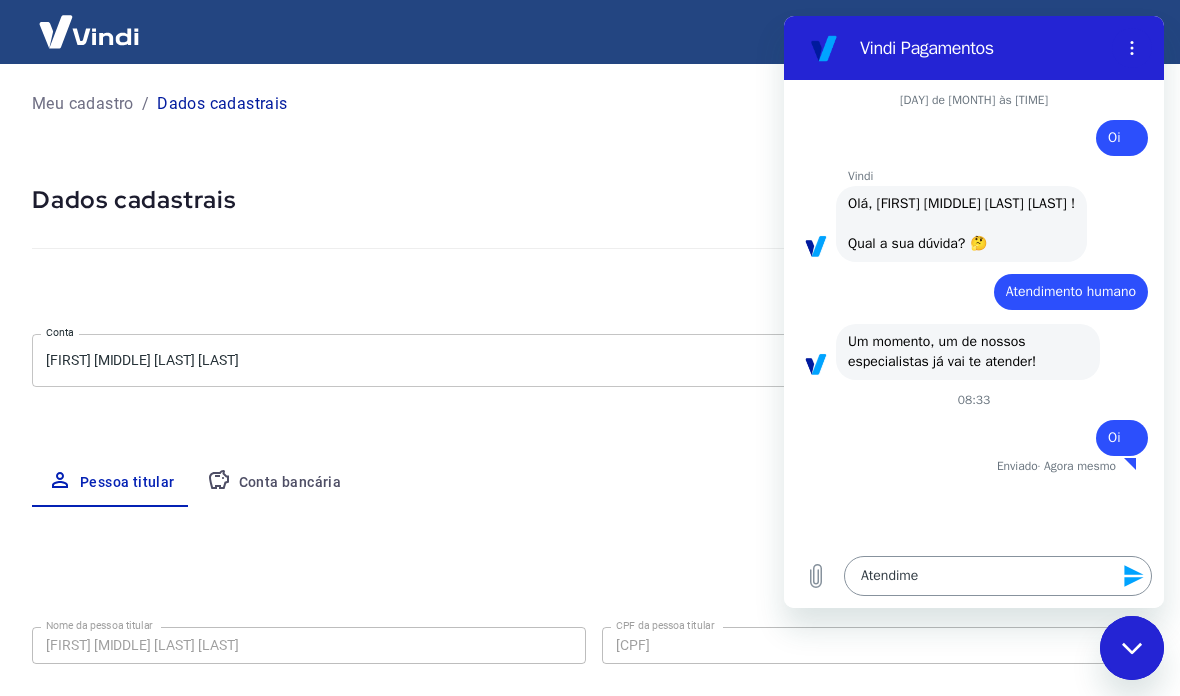 click on "Meu cadastro / Dados cadastrais Dados cadastrais Cancelar conta Conta Lalleska Nayara De Brito Oliveira  [object Object] Conta Pessoa titular Conta bancária Nome da pessoa titular Lalleska Nayara De Brito Oliveira Nome da pessoa titular CPF da pessoa titular 448.797.518-20 CPF da pessoa titular Atenção! Seus recebimentos podem ficar temporariamente bloqueados se o nome da pessoa titular for editado. Isso ocorre devido a uma rápida validação automática que fazemos do novo nome informado como medida de segurança para garantir a autenticidade da pessoa titular da conta. Em alguns casos, poderá ser solicitado que você envie um documento para comprovação.
Após o novo nome ser validado, os recebimentos serão desbloqueados e a conta poderá continuar operando normalmente na Vindi. Salvar Cancelar Endereço CEP 18077-640 CEP Rua Rua Bonifácio Peres Rodolfo Rua Número 261 Número Complemento Apto 12 bl 01 Complemento Bairro Jd Casa Branca Bairro Cidade Sorocaba Cidade Estado Acre Alagoas Amapá Bahia" at bounding box center [590, 348] 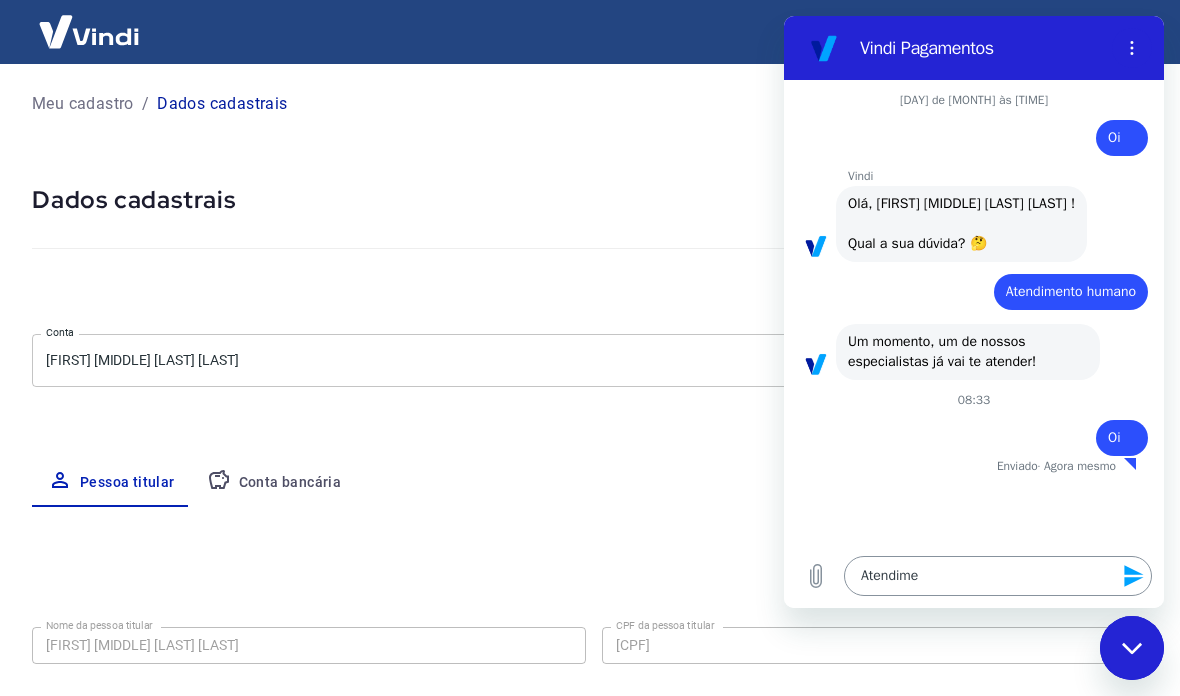 click on "Atendime" at bounding box center [998, 576] 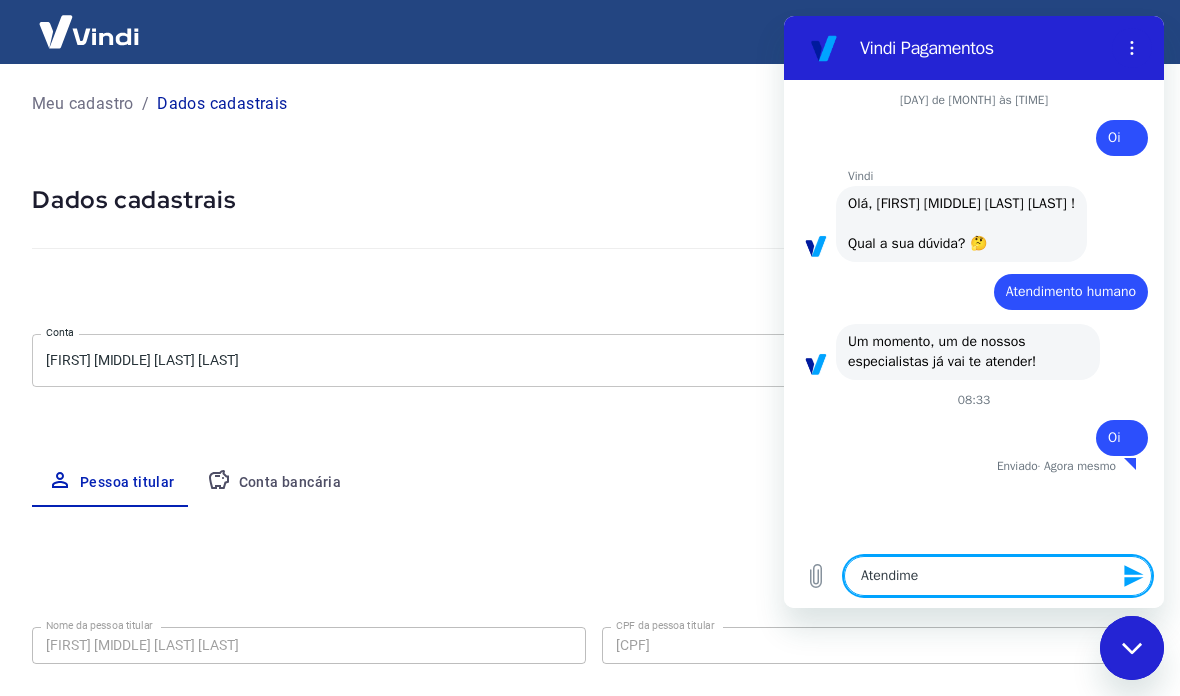 type on "Atendimen" 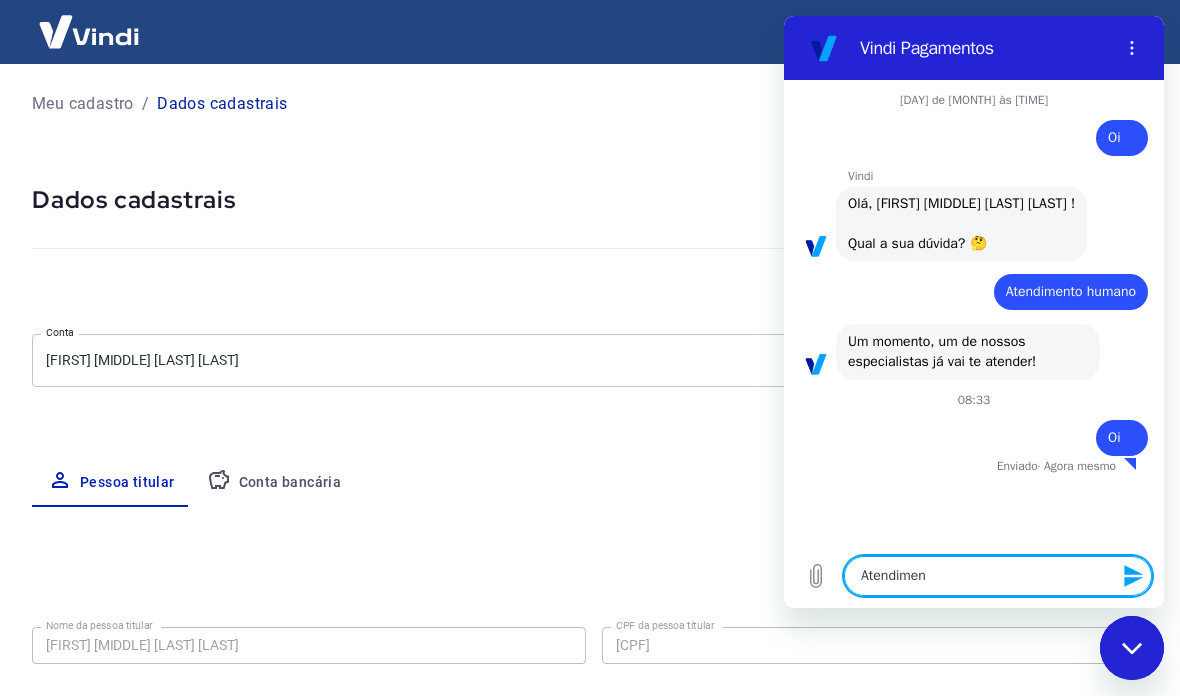 type on "Atendiment" 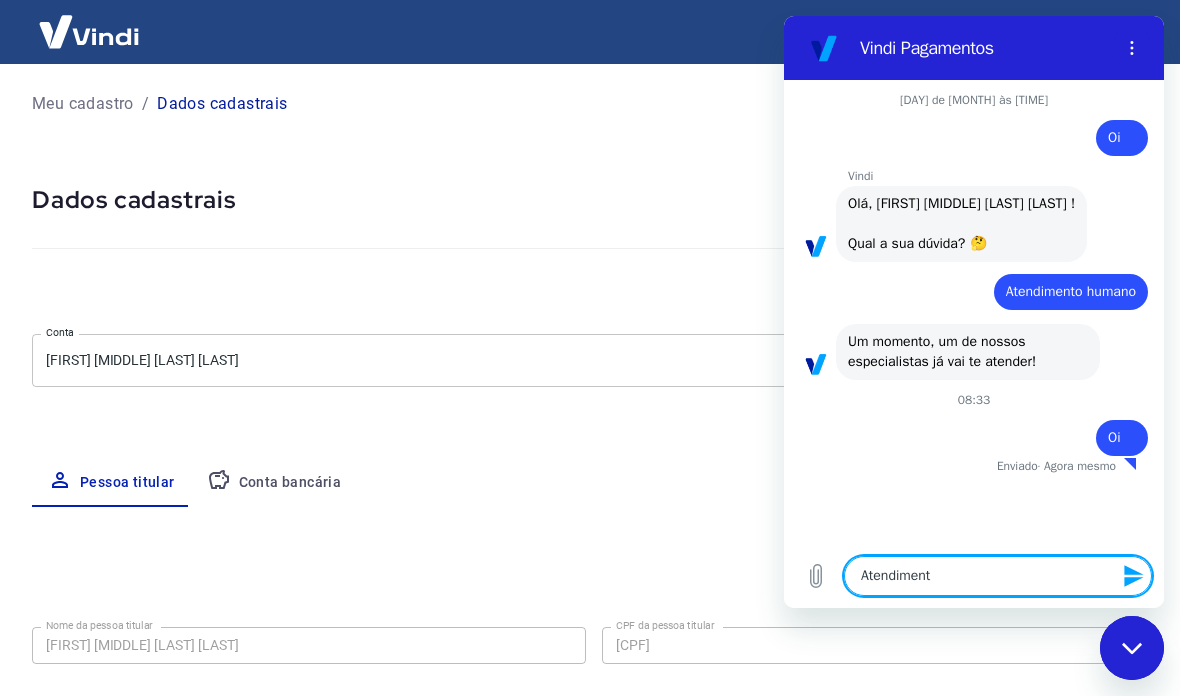type on "Atendimento" 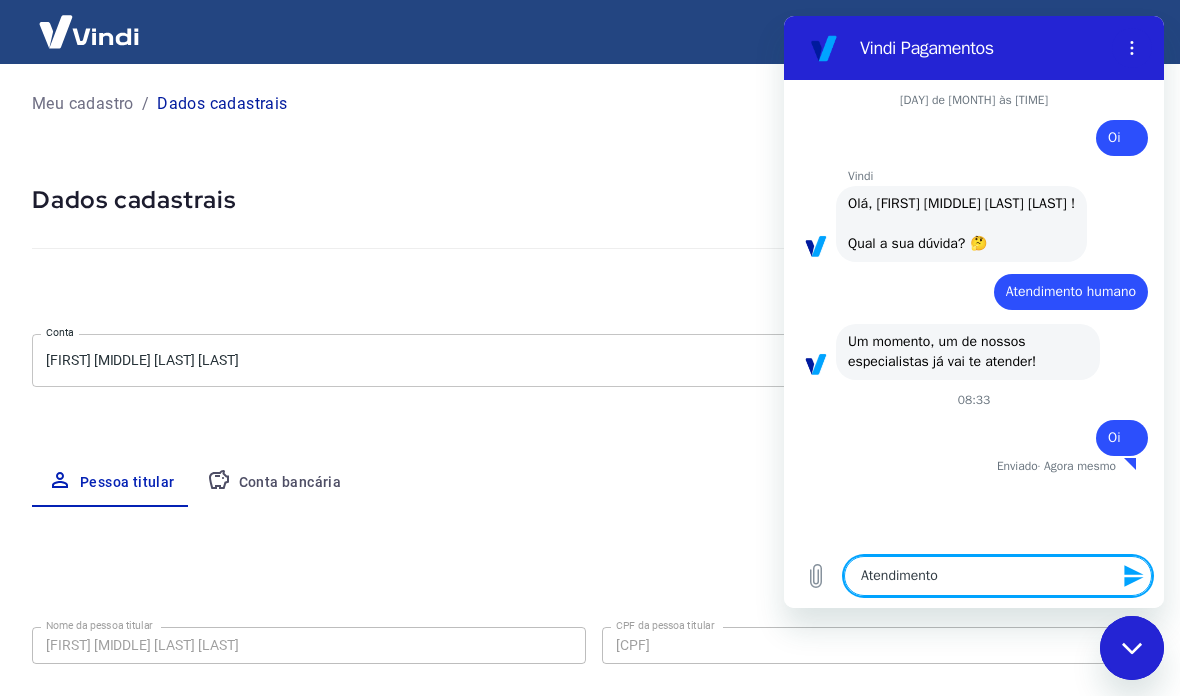type on "Atendimento" 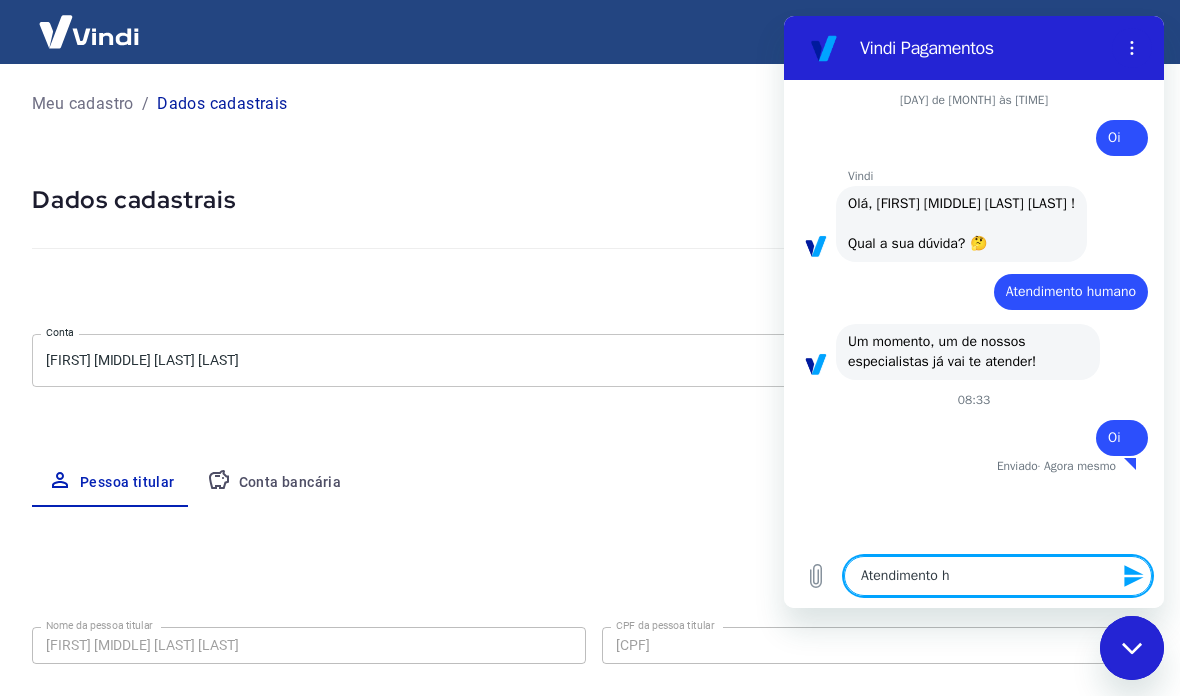 type on "Atendimento hu" 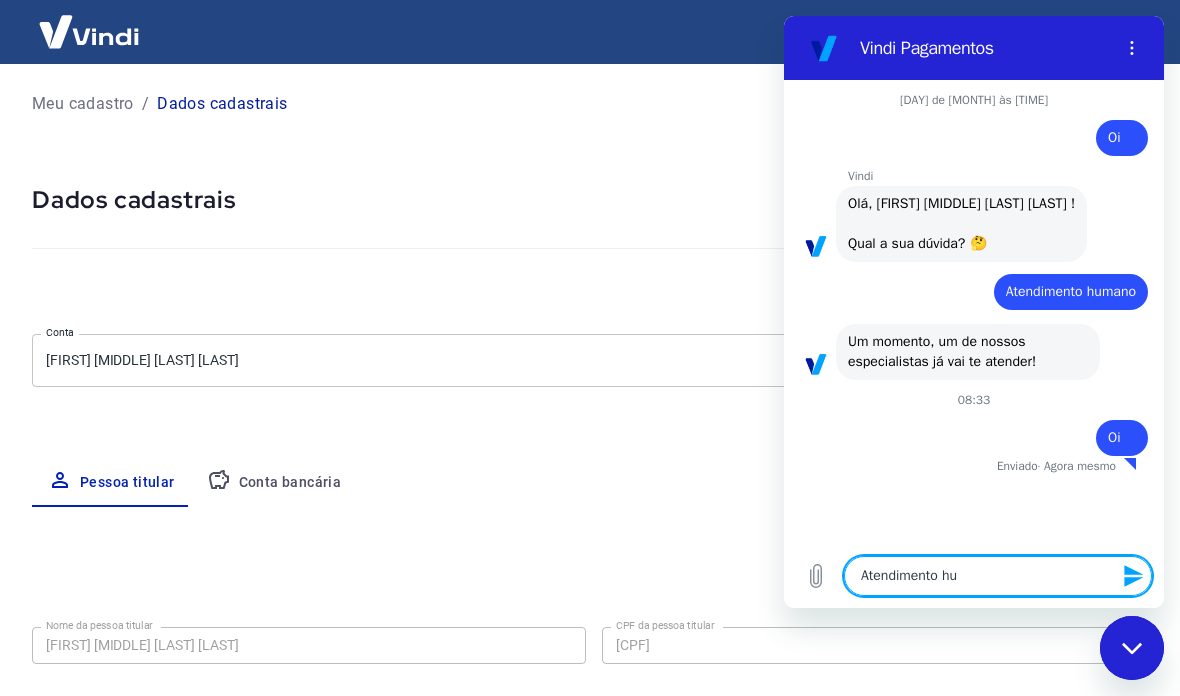 type on "Atendimento hum" 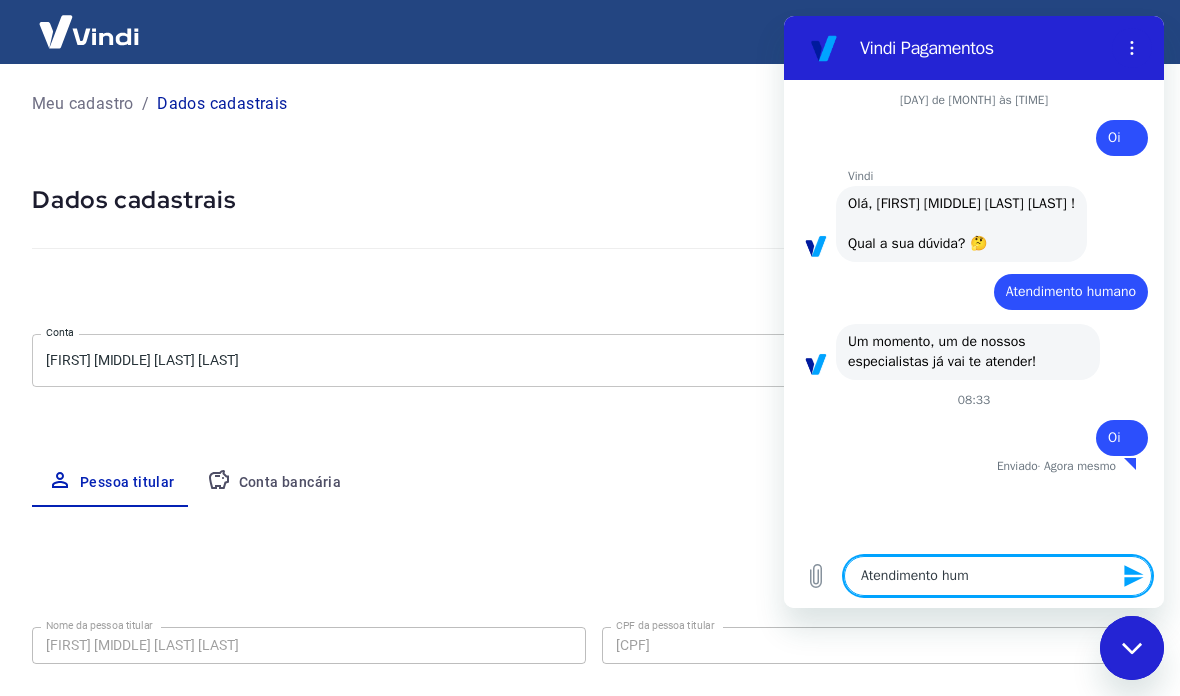 type on "Atendimento huma" 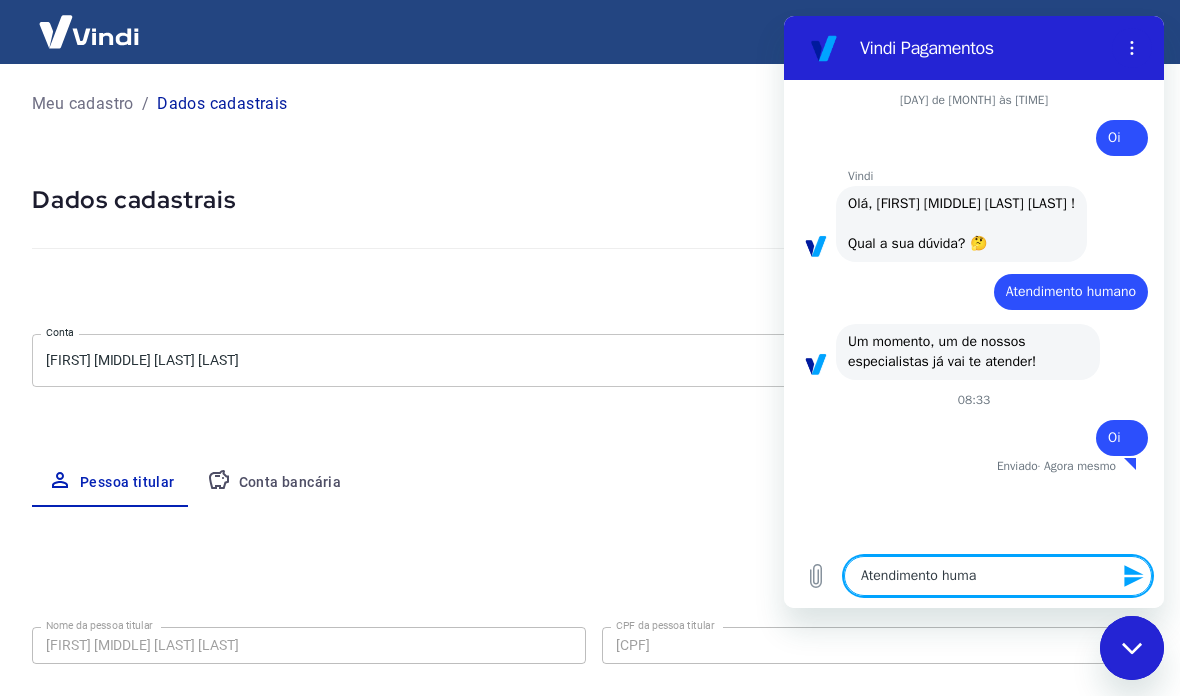 type on "Atendimento human" 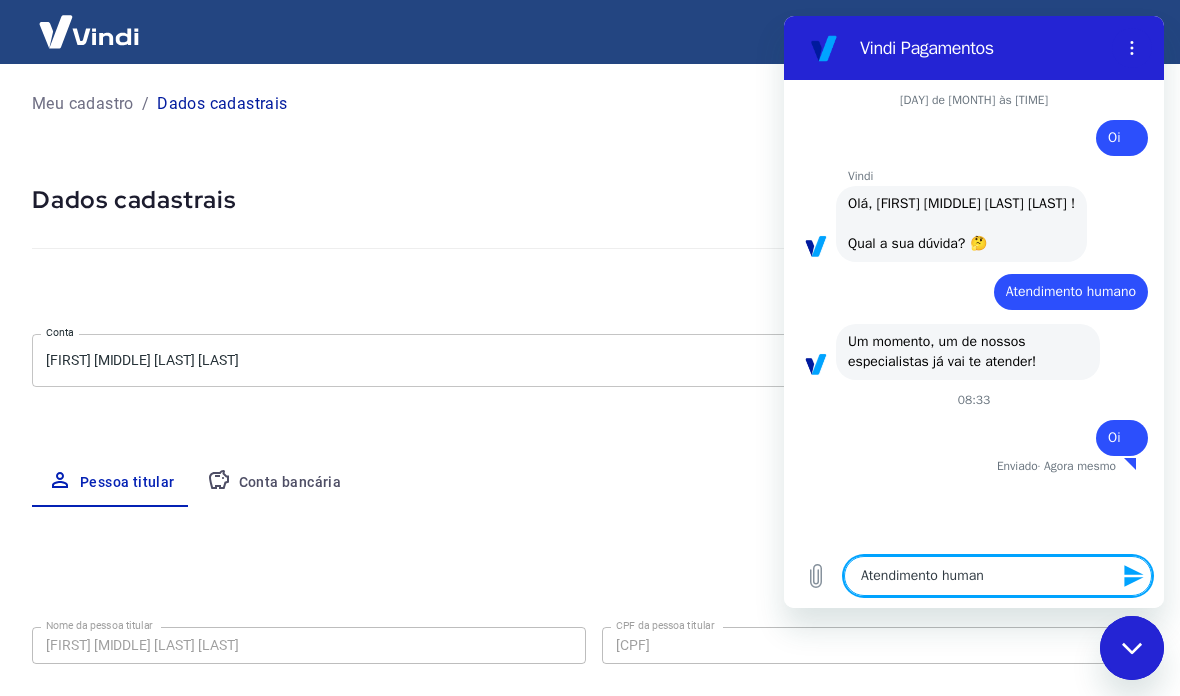 type on "Atendimento humano" 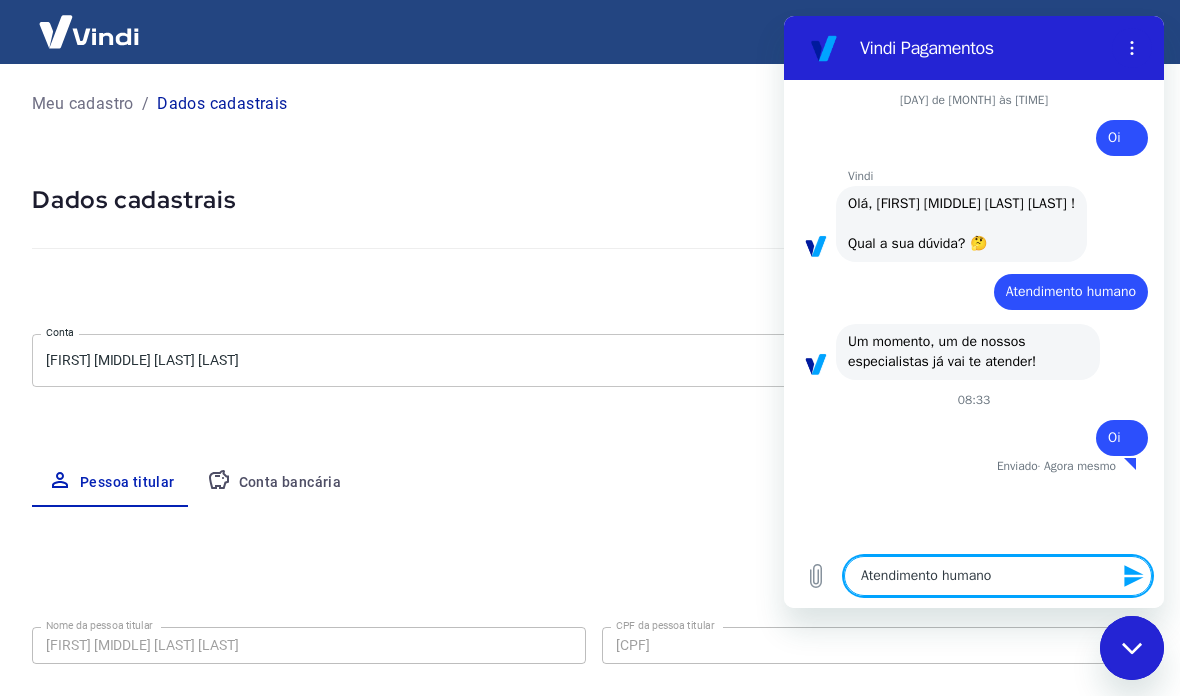 type 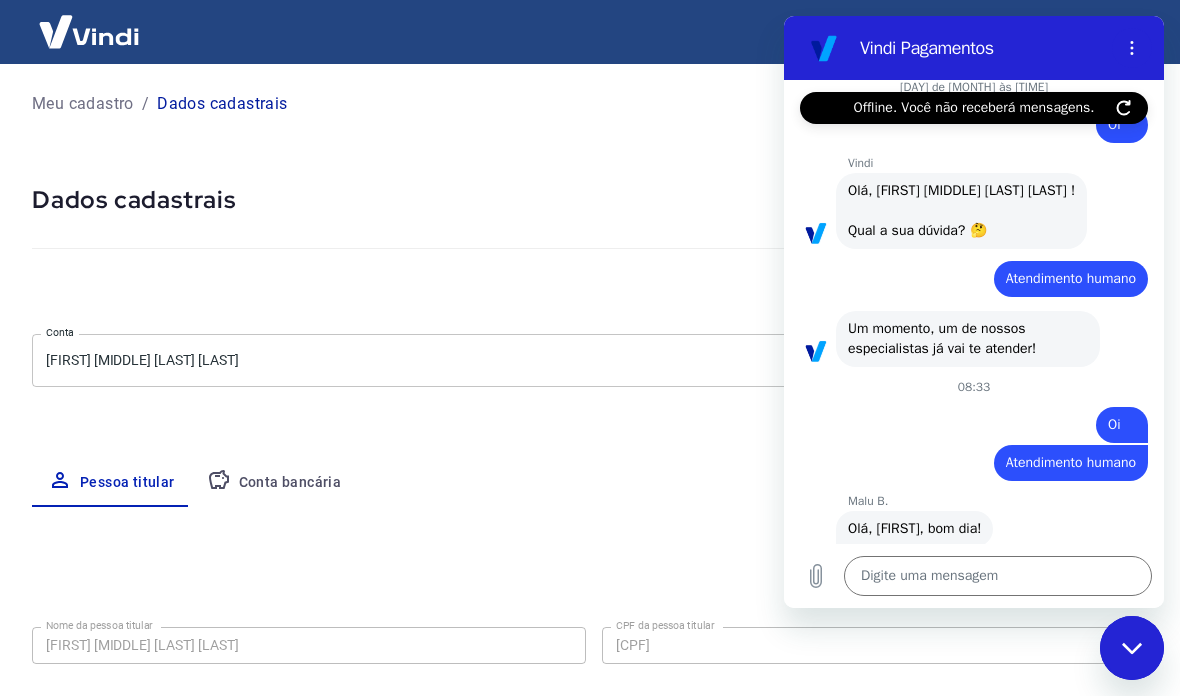 scroll, scrollTop: 17, scrollLeft: 0, axis: vertical 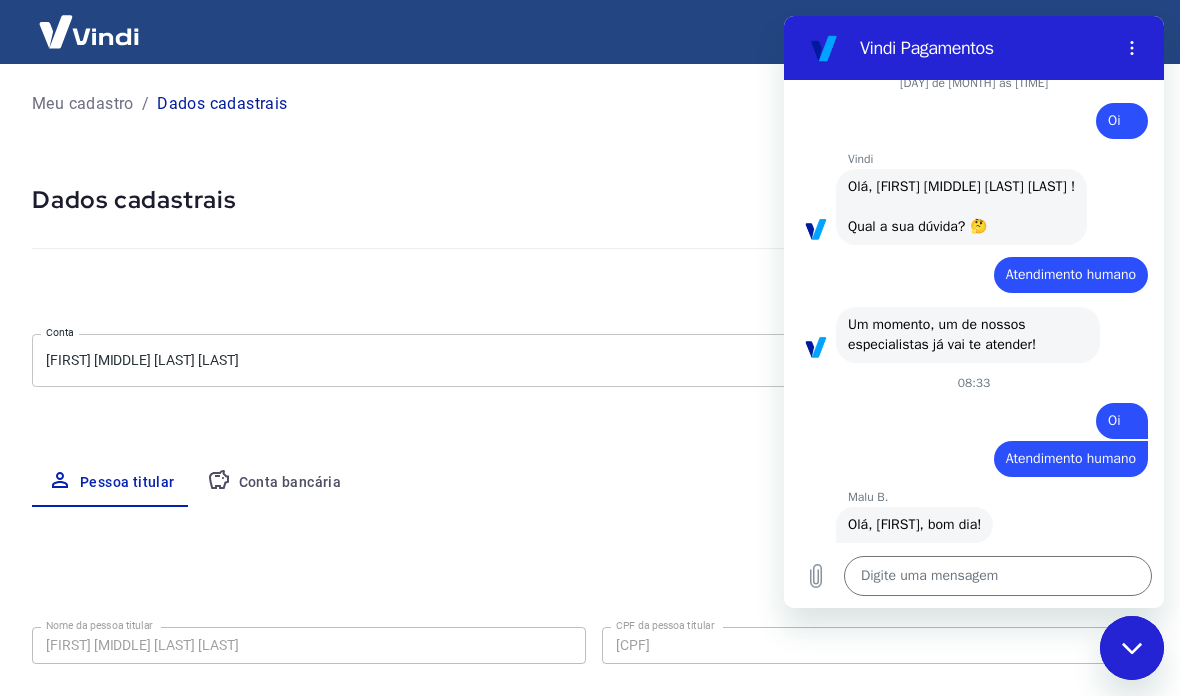 type on "x" 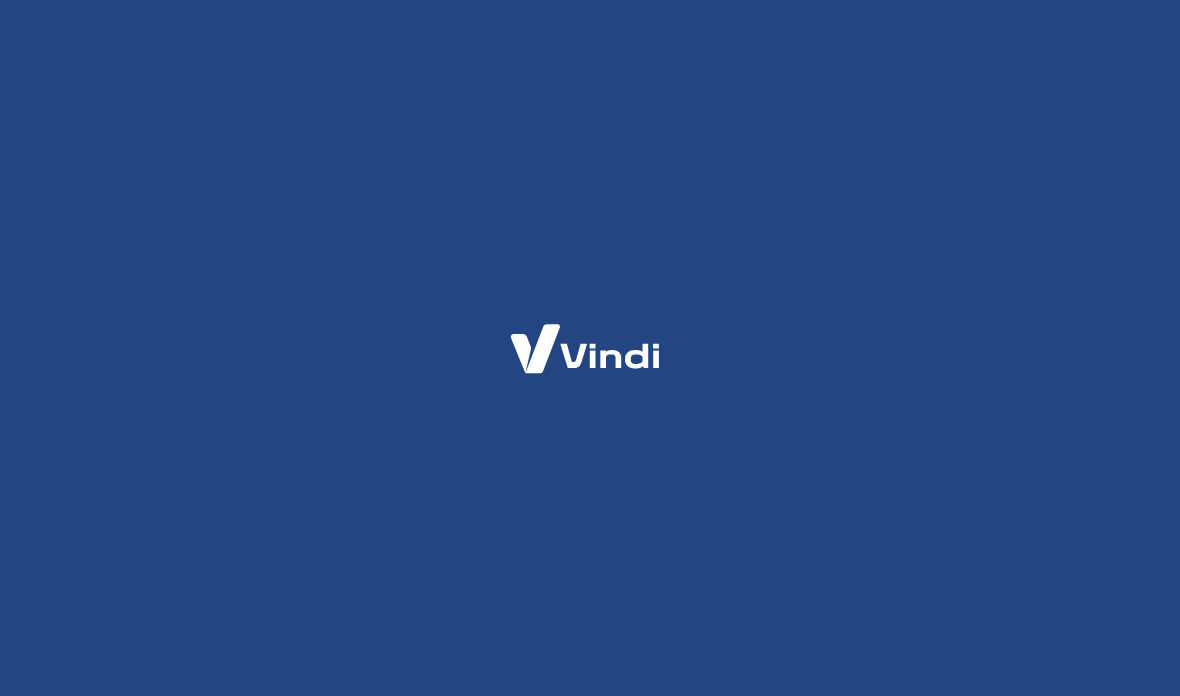 scroll, scrollTop: 0, scrollLeft: 0, axis: both 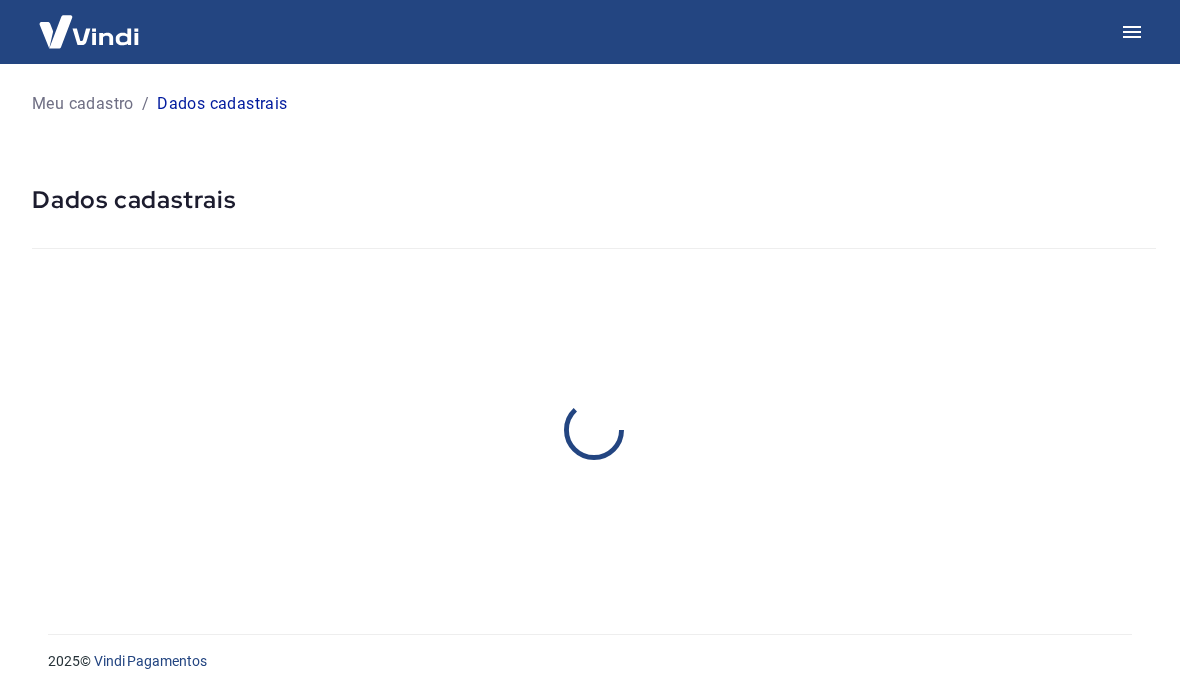 select on "SP" 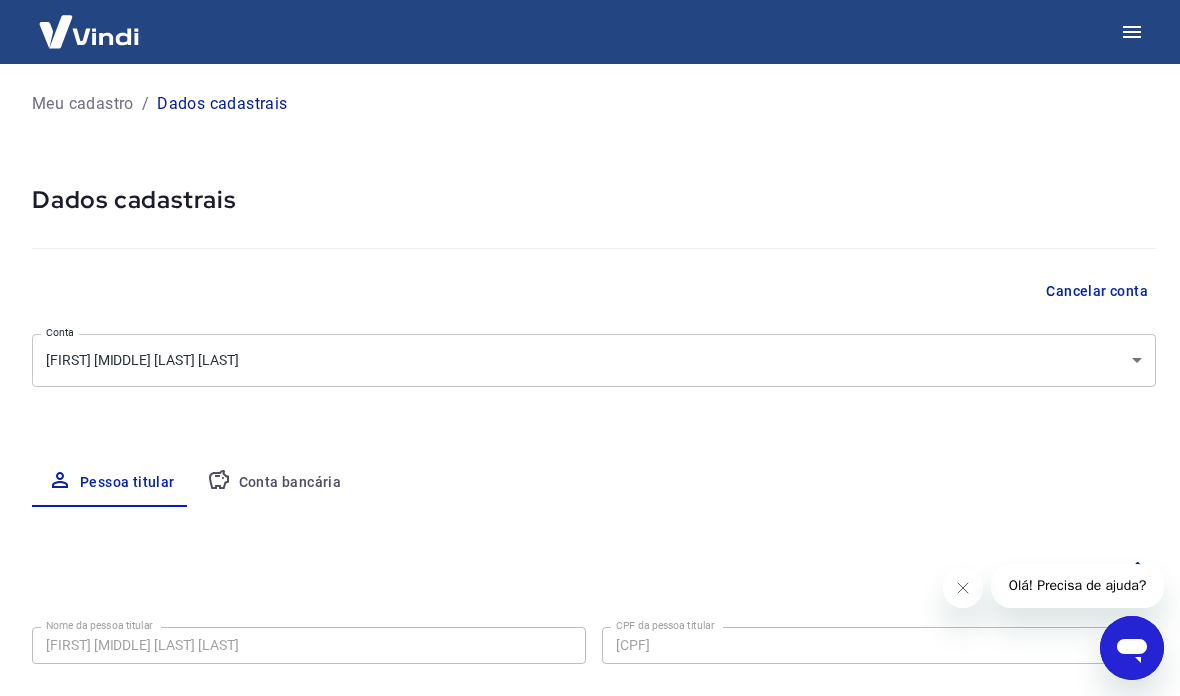 scroll, scrollTop: 0, scrollLeft: 0, axis: both 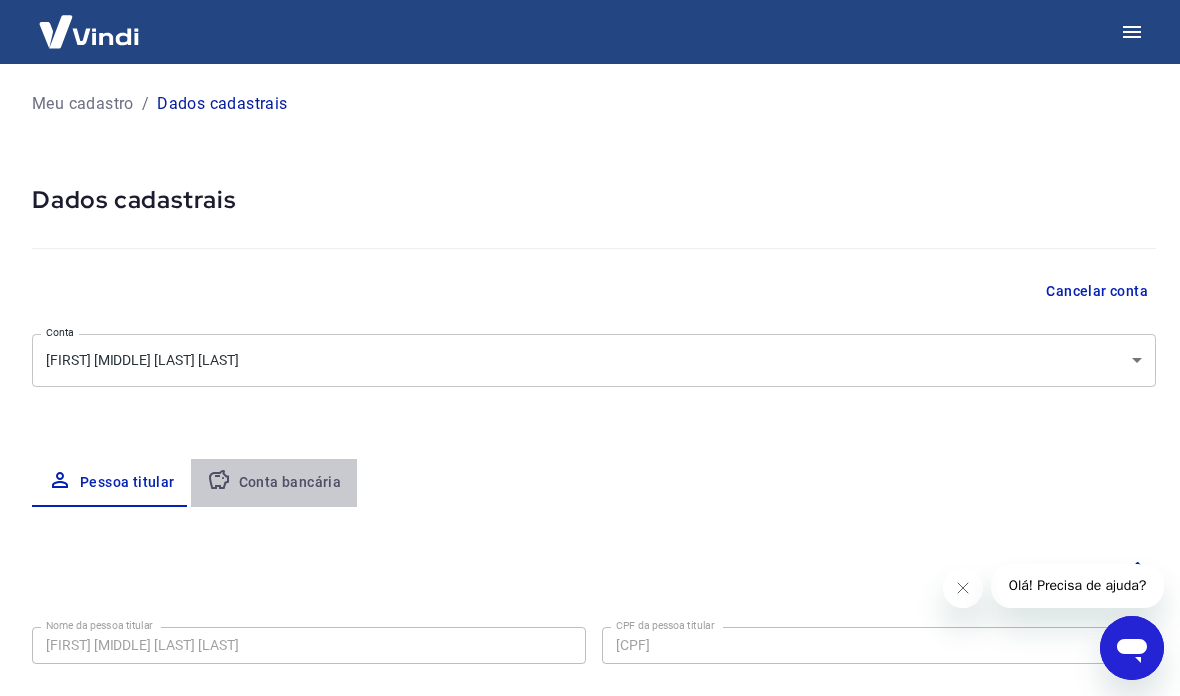 click on "Conta bancária" at bounding box center [274, 483] 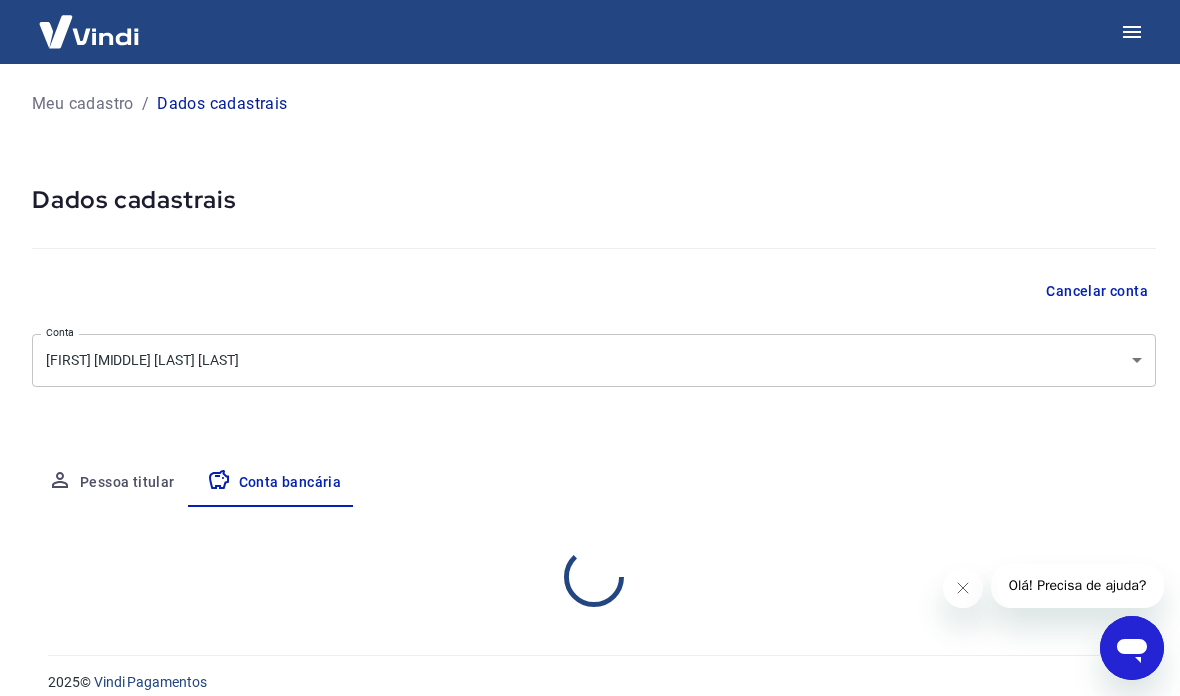 select on "1" 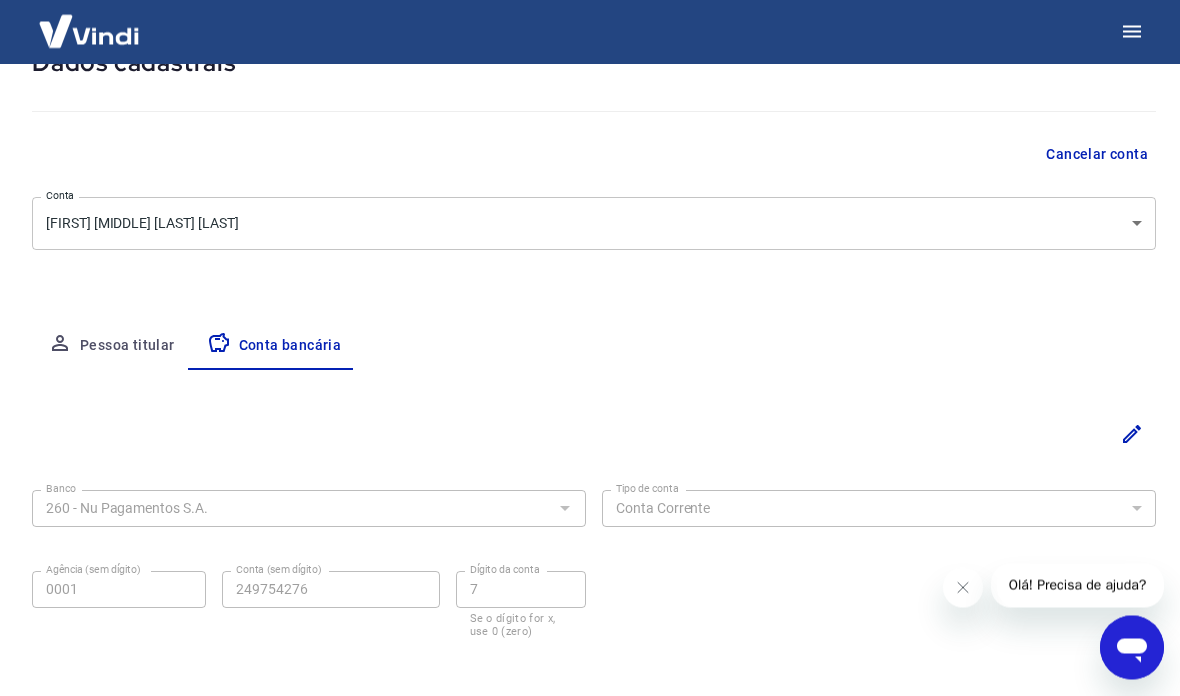 scroll, scrollTop: 144, scrollLeft: 0, axis: vertical 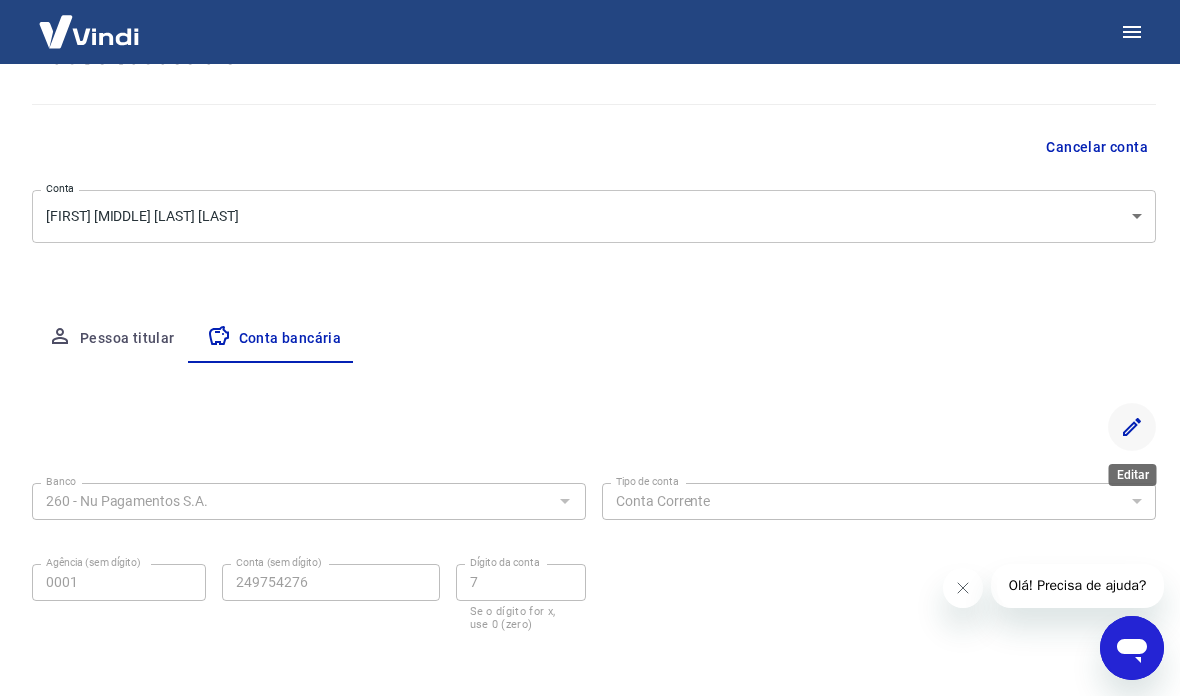 click 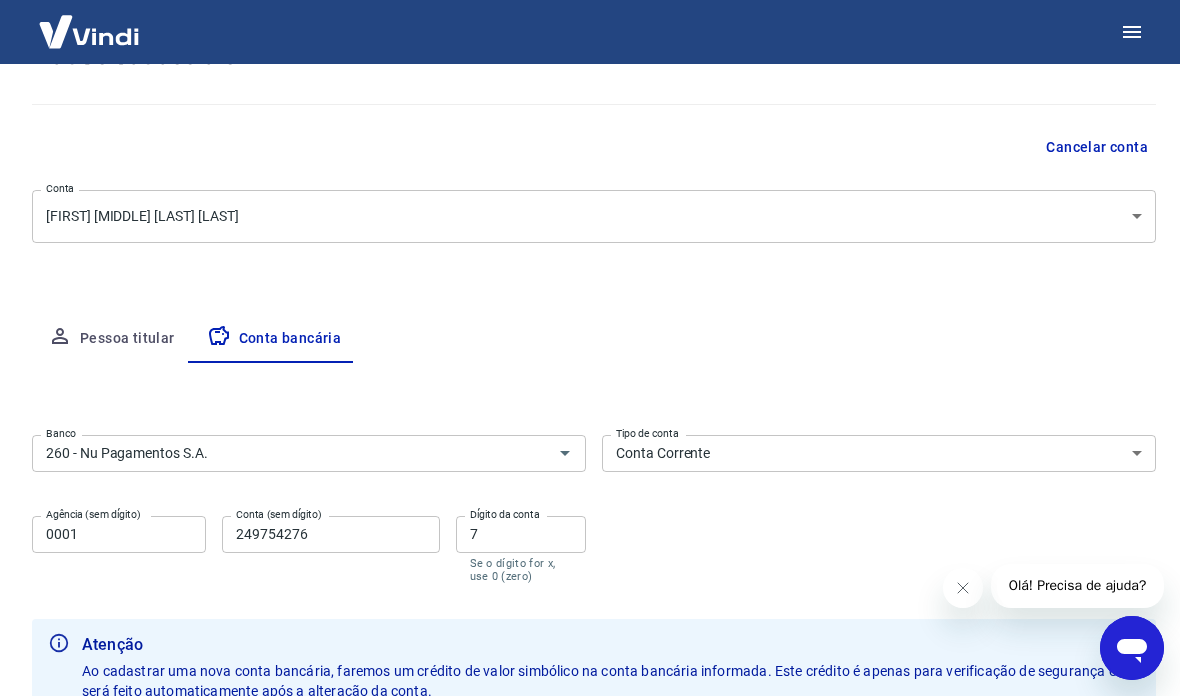 click on "249754276" at bounding box center [331, 534] 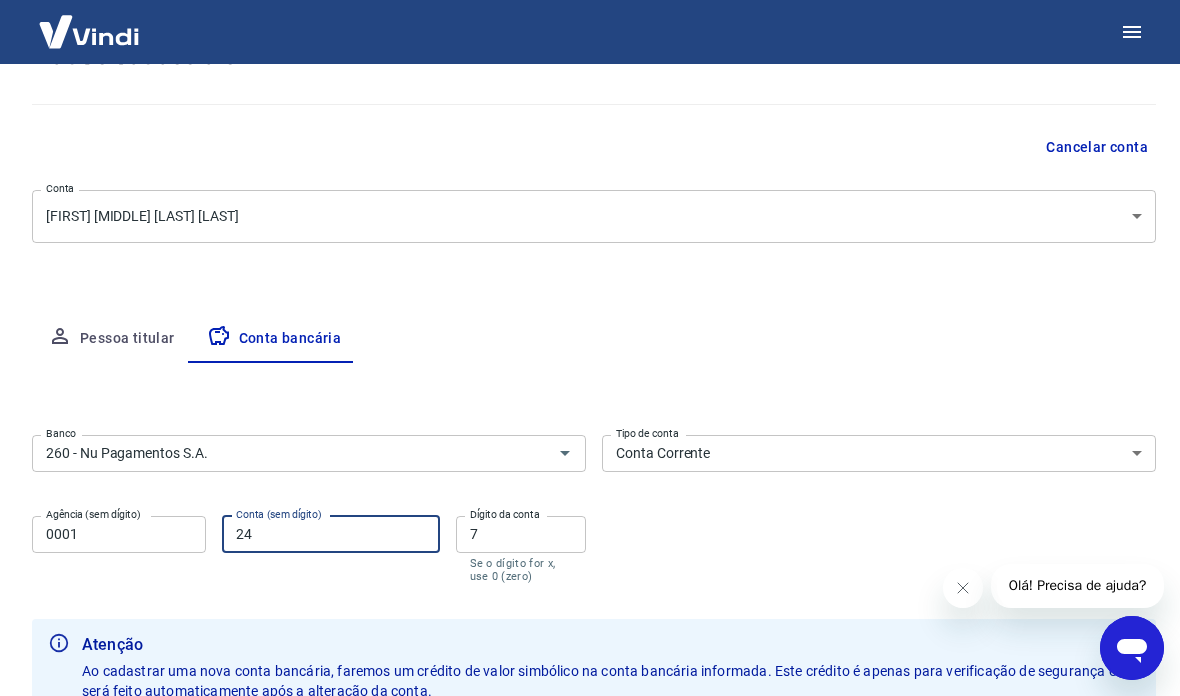 type on "2" 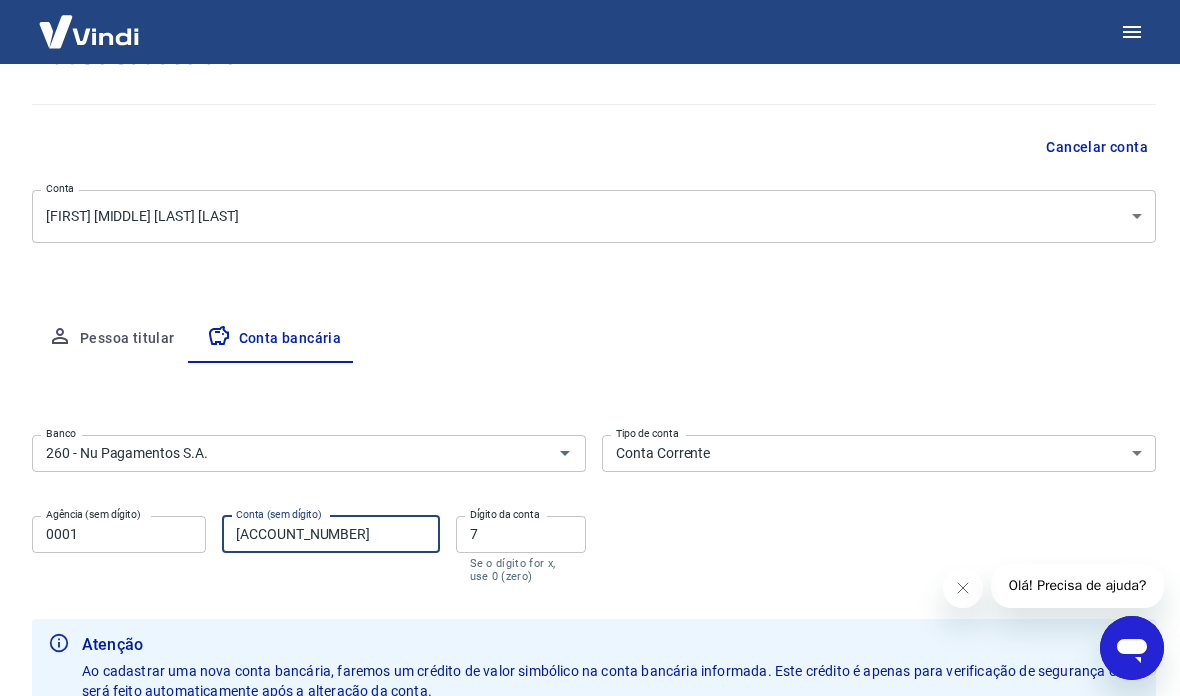 type on "[ACCOUNT_NUMBER]" 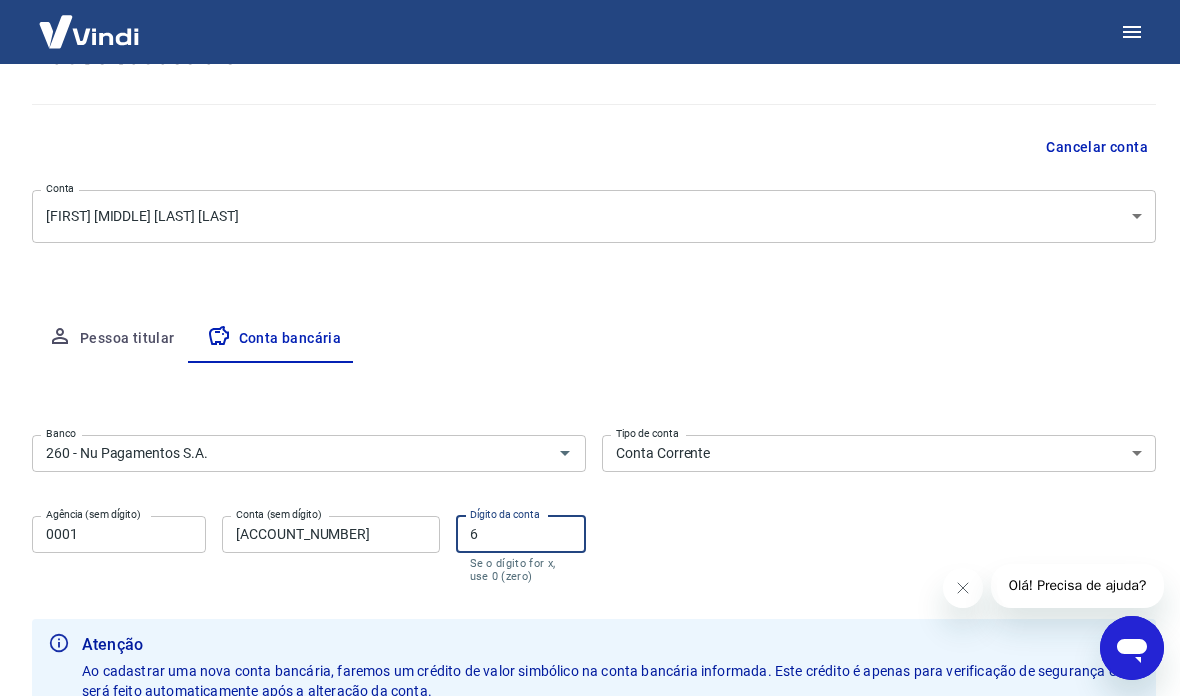 type on "6" 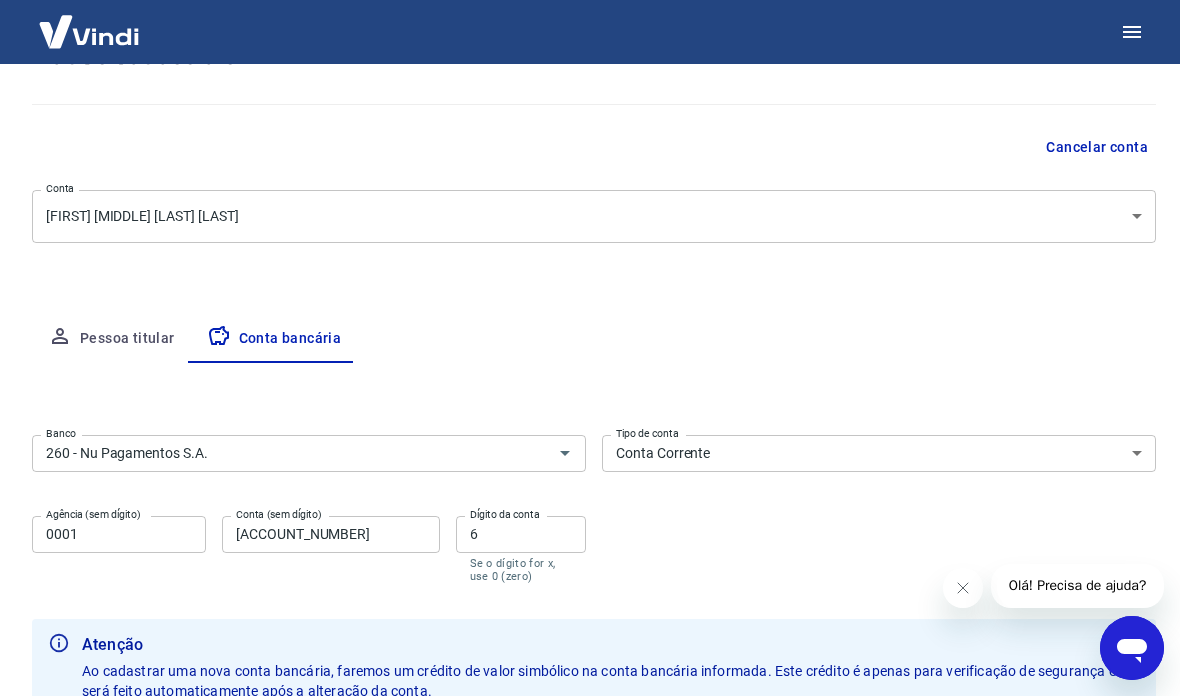 scroll, scrollTop: 278, scrollLeft: 0, axis: vertical 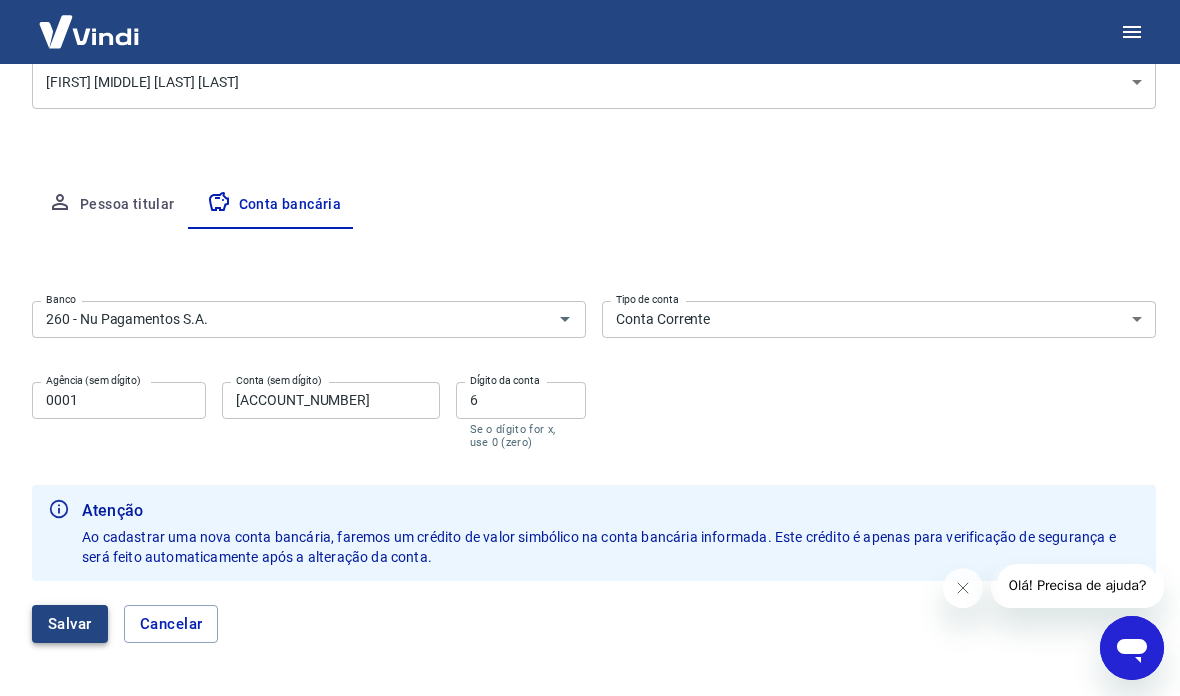 click on "Salvar" at bounding box center (70, 624) 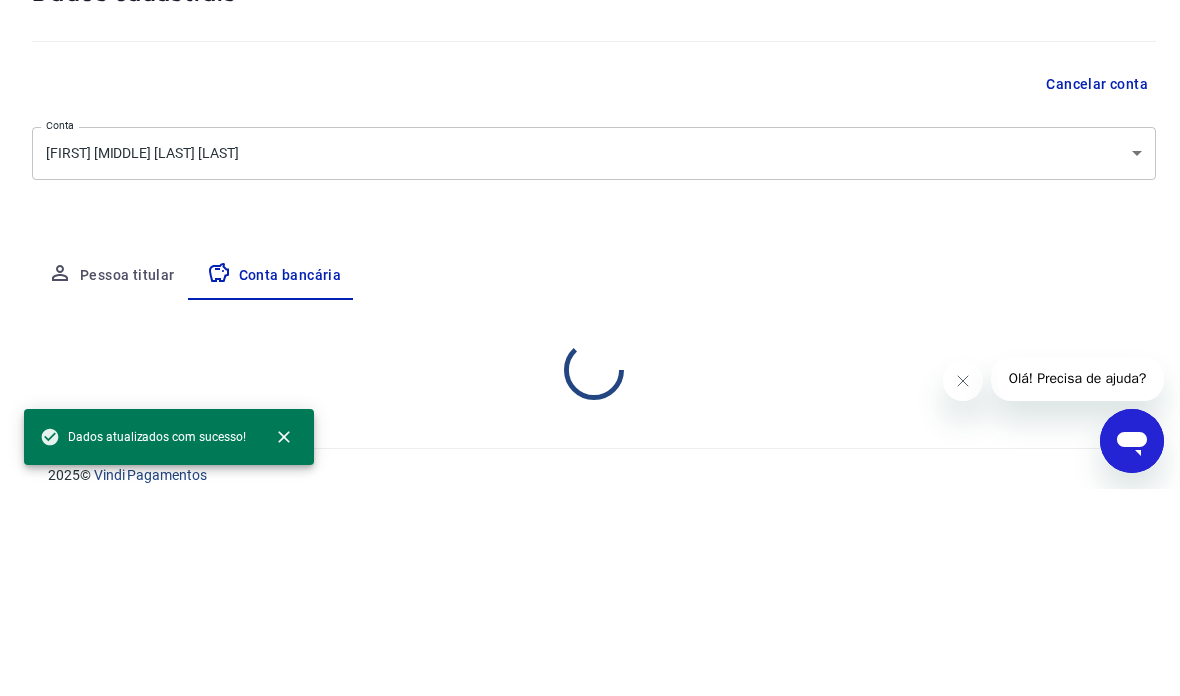 scroll, scrollTop: 20, scrollLeft: 0, axis: vertical 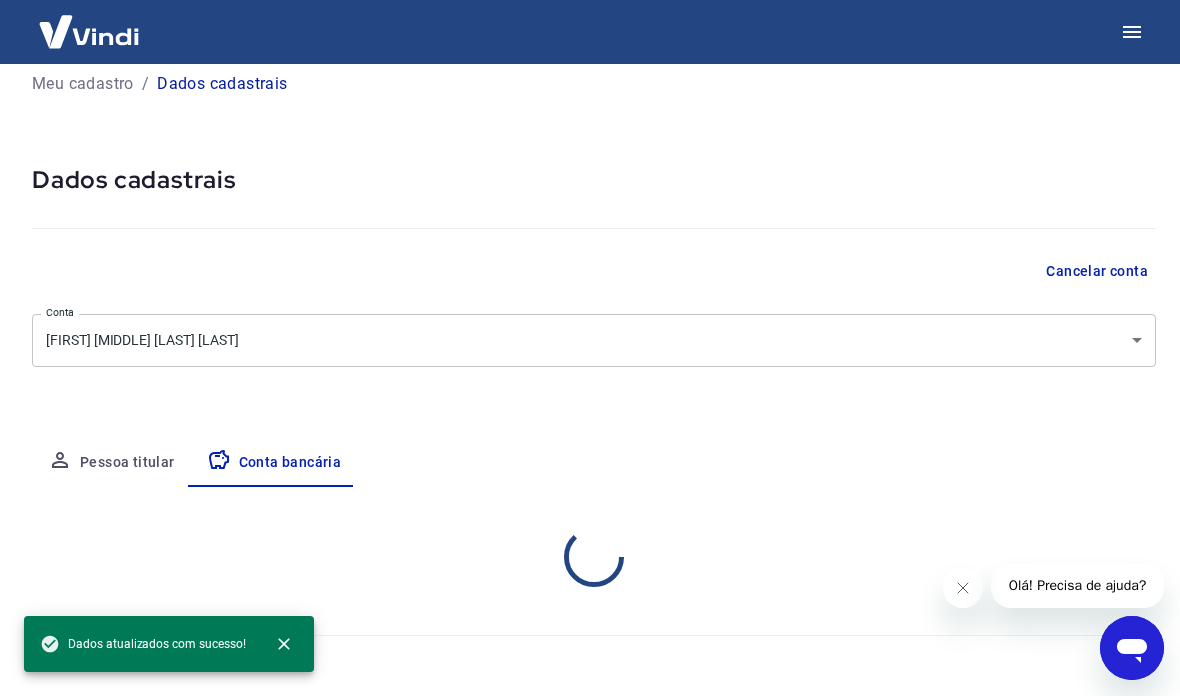 select on "1" 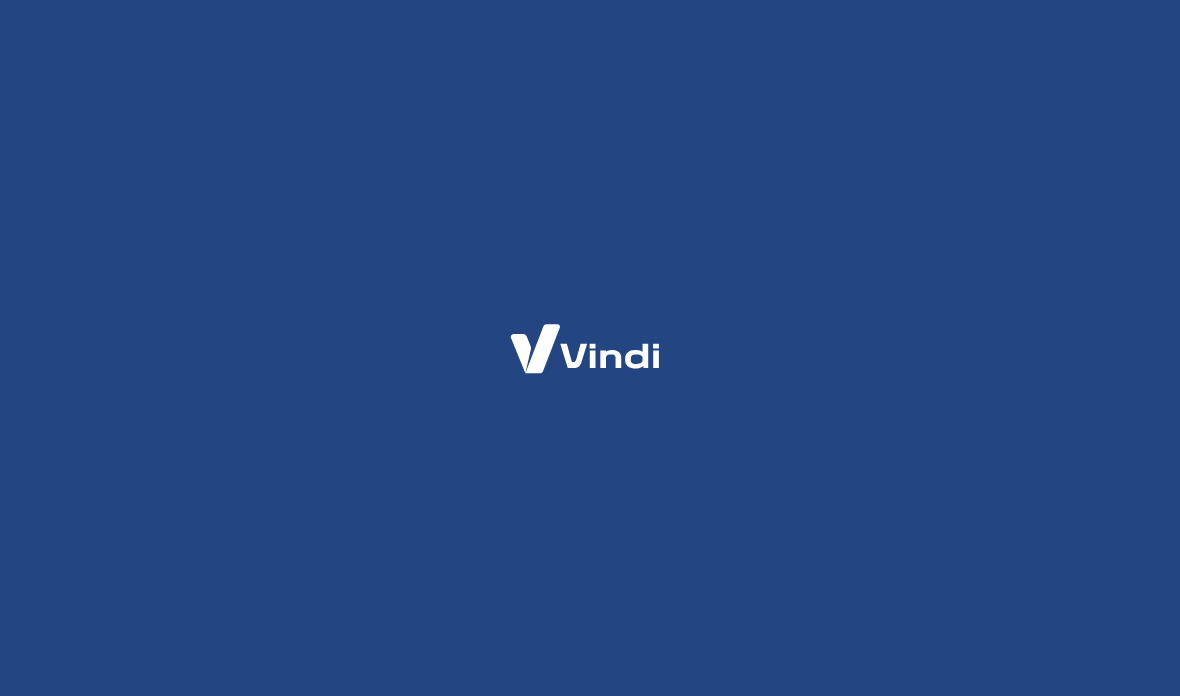 scroll, scrollTop: 0, scrollLeft: 0, axis: both 